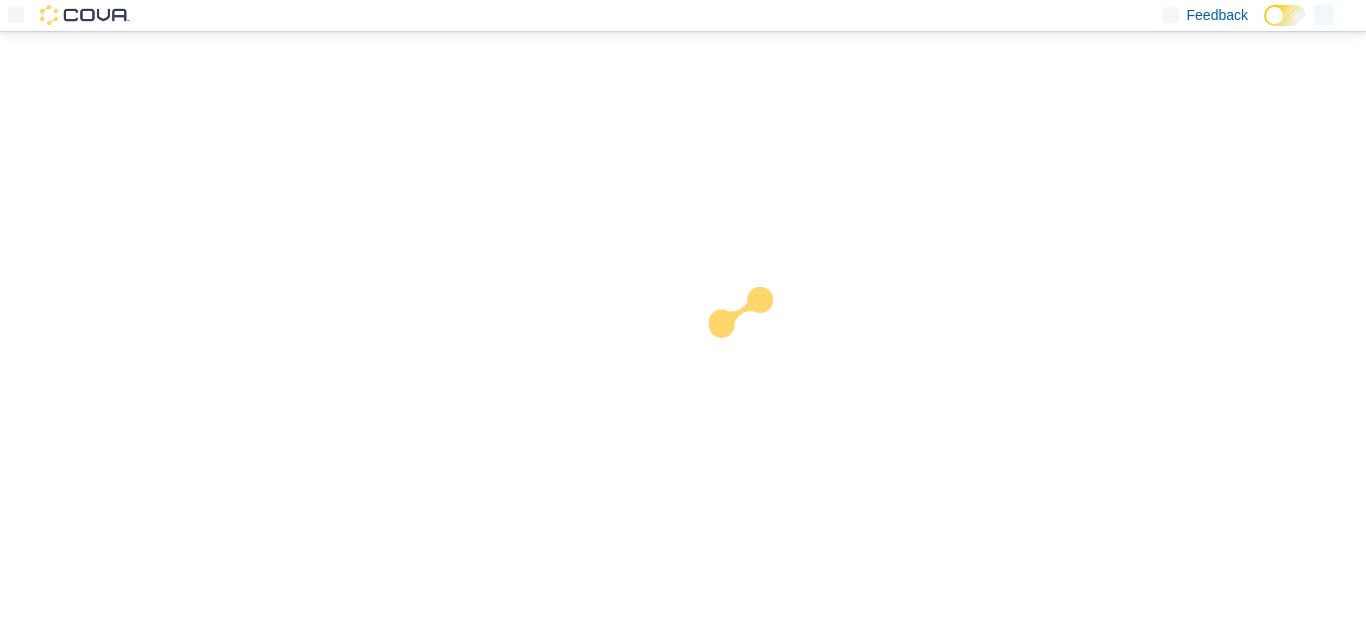 scroll, scrollTop: 0, scrollLeft: 0, axis: both 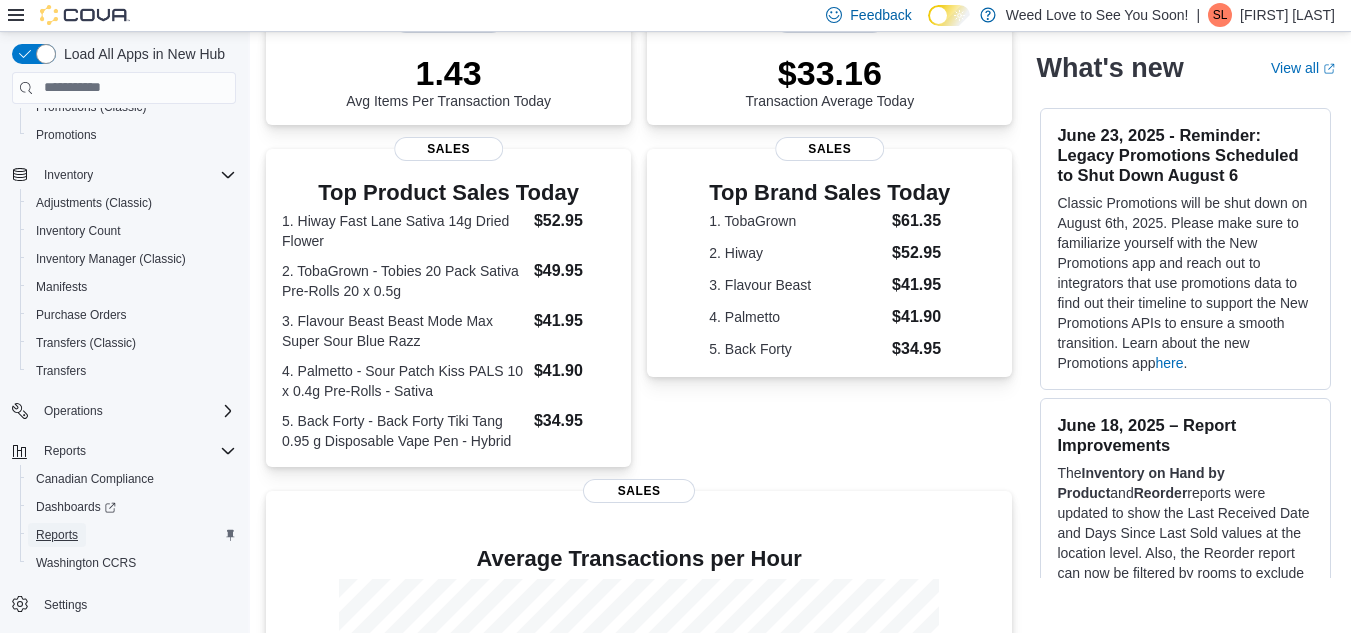 click on "Reports" at bounding box center [57, 535] 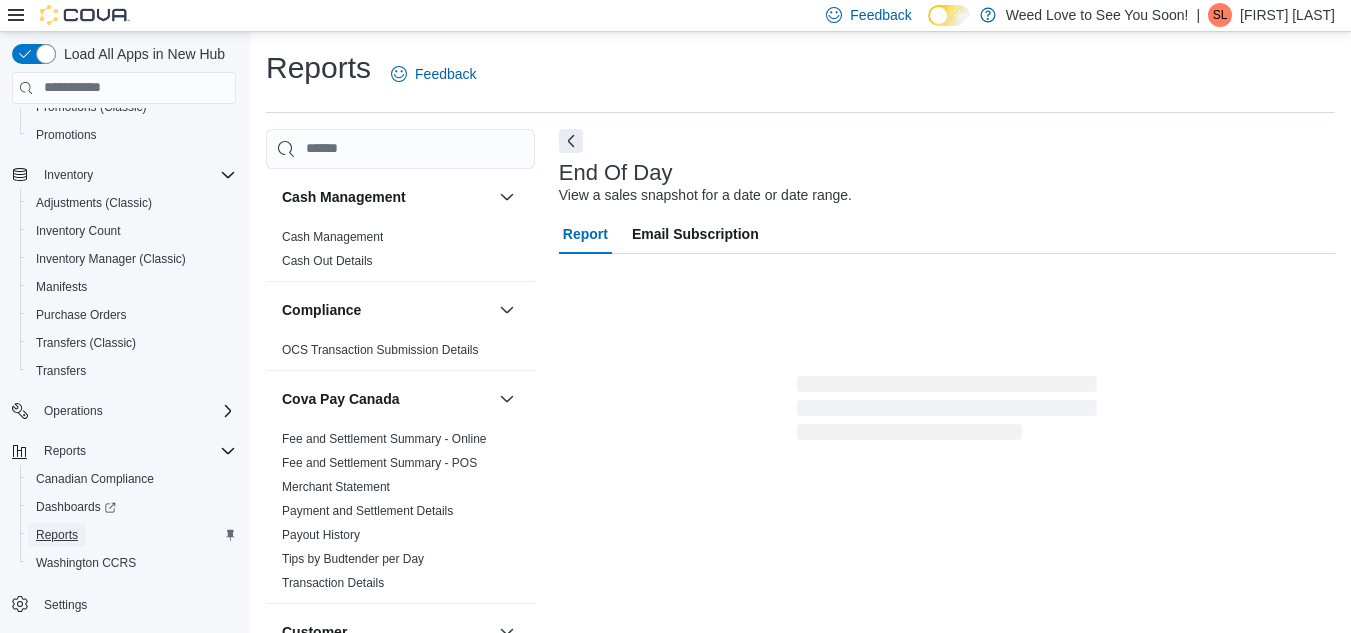 scroll, scrollTop: 26, scrollLeft: 0, axis: vertical 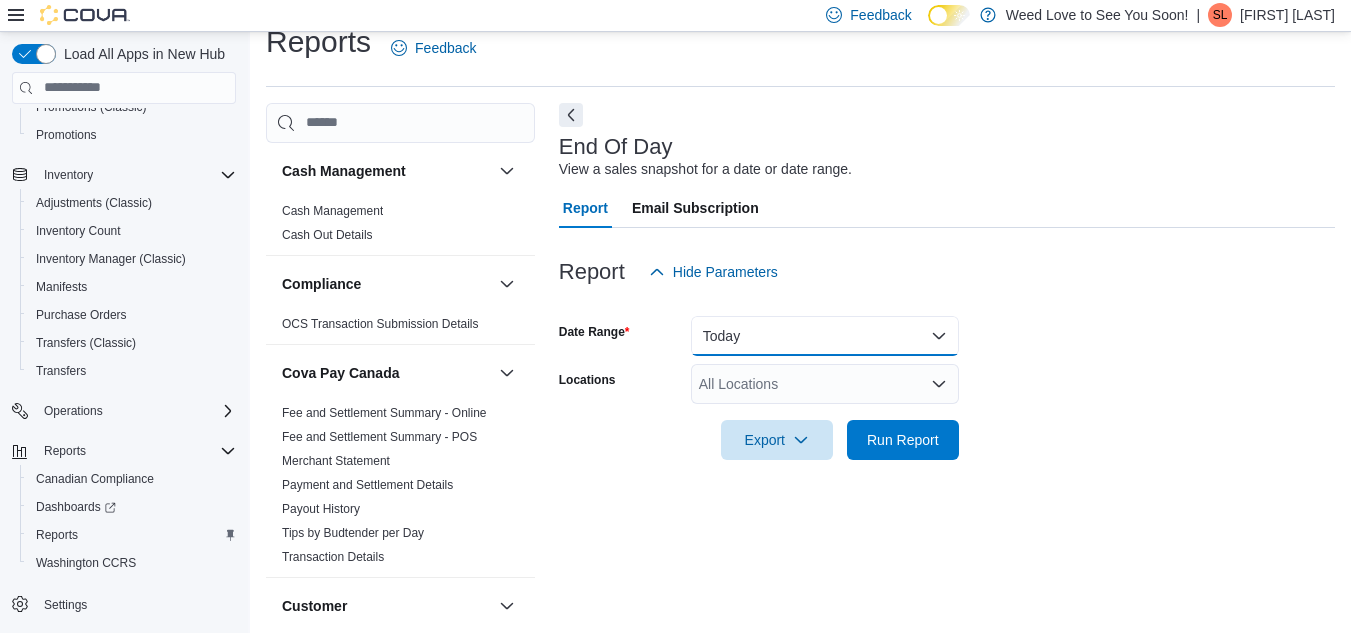 click on "Today" at bounding box center (825, 336) 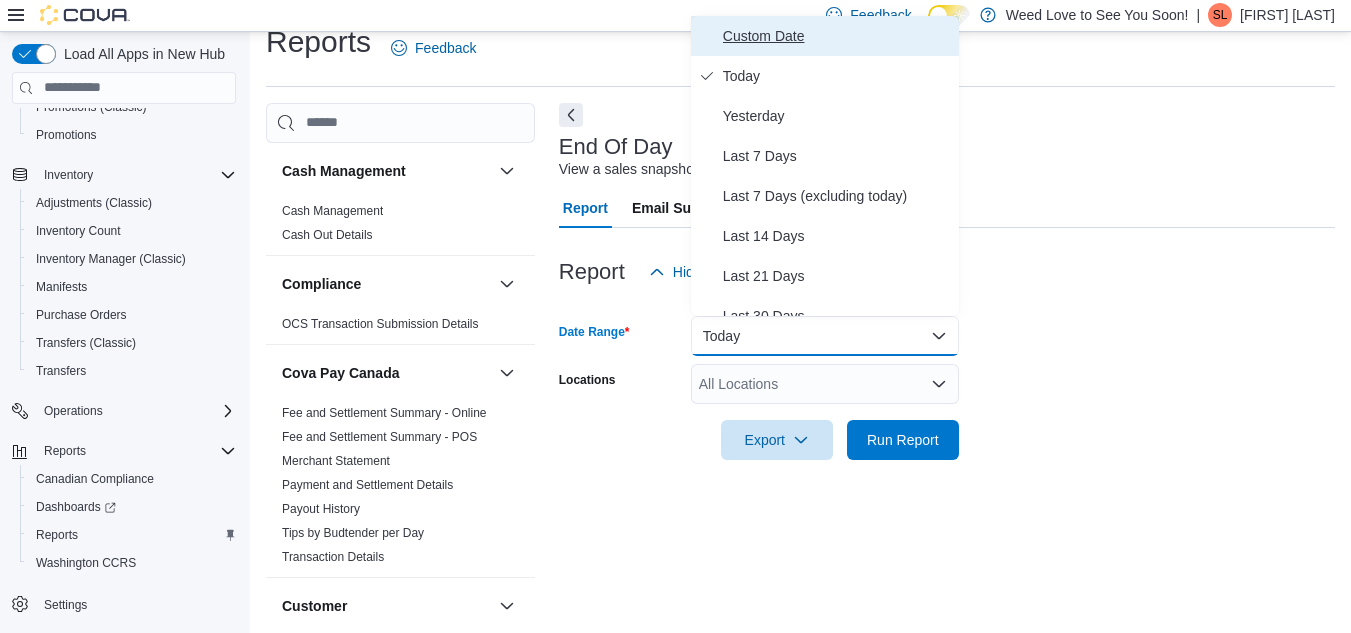click on "Custom Date" at bounding box center (837, 36) 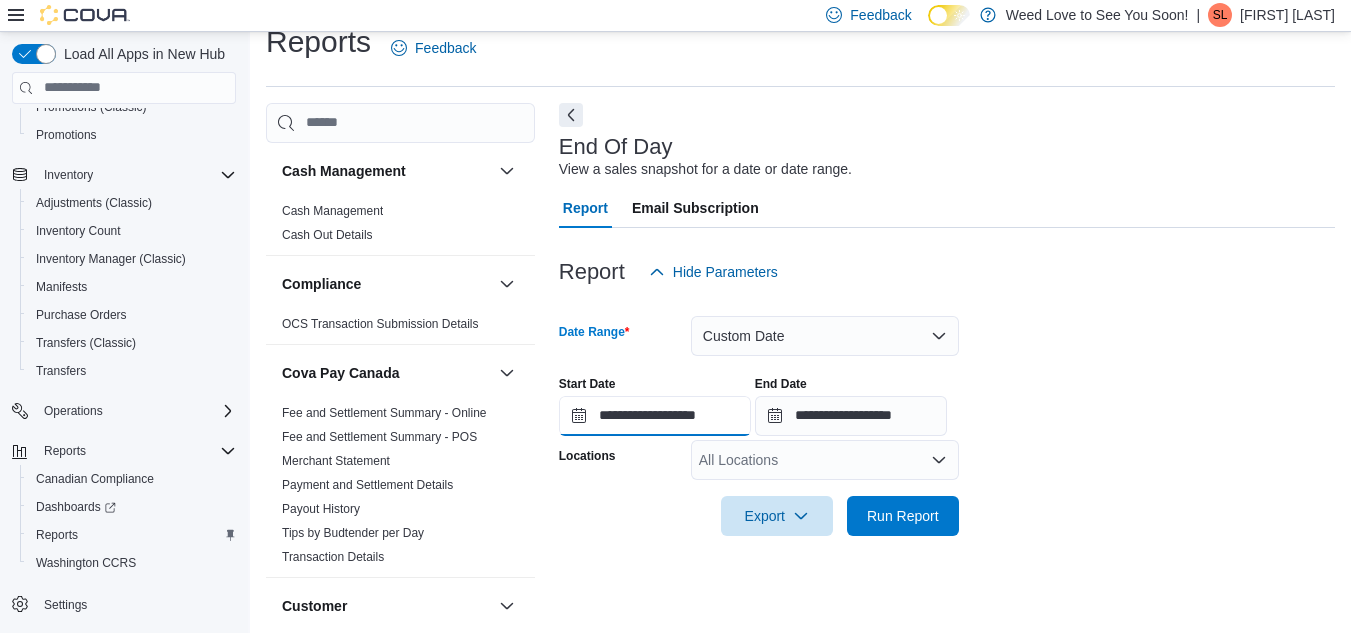 click on "**********" at bounding box center (655, 416) 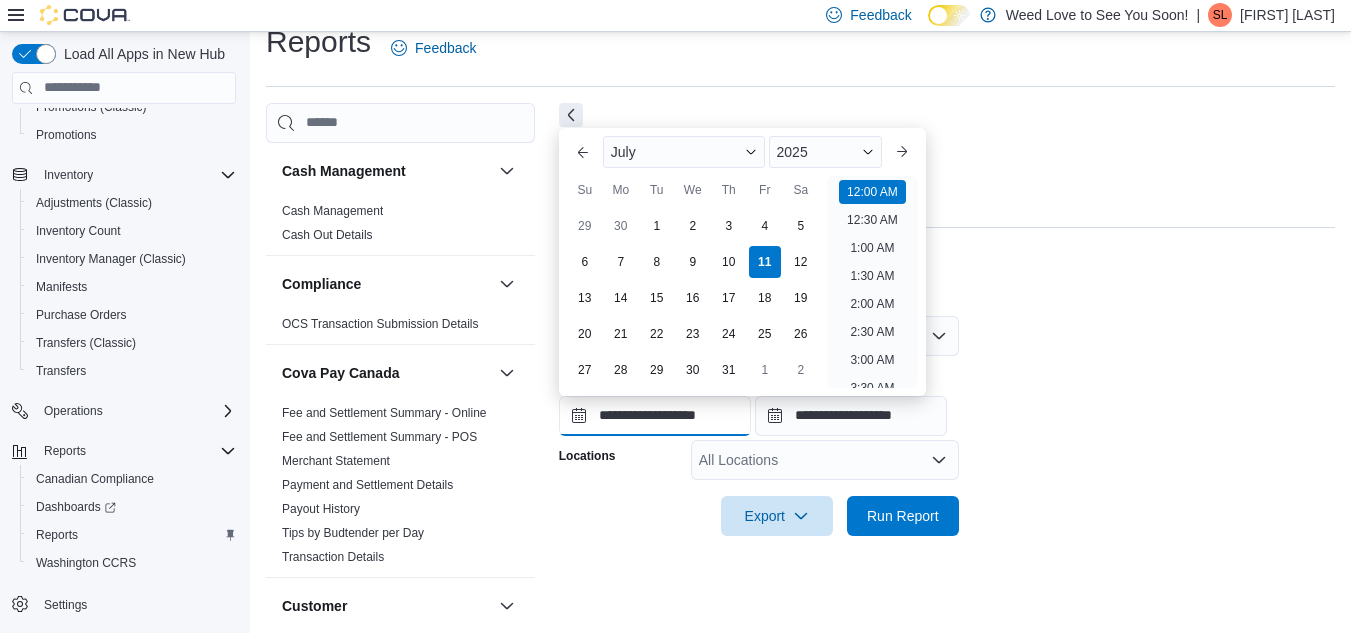 scroll, scrollTop: 62, scrollLeft: 0, axis: vertical 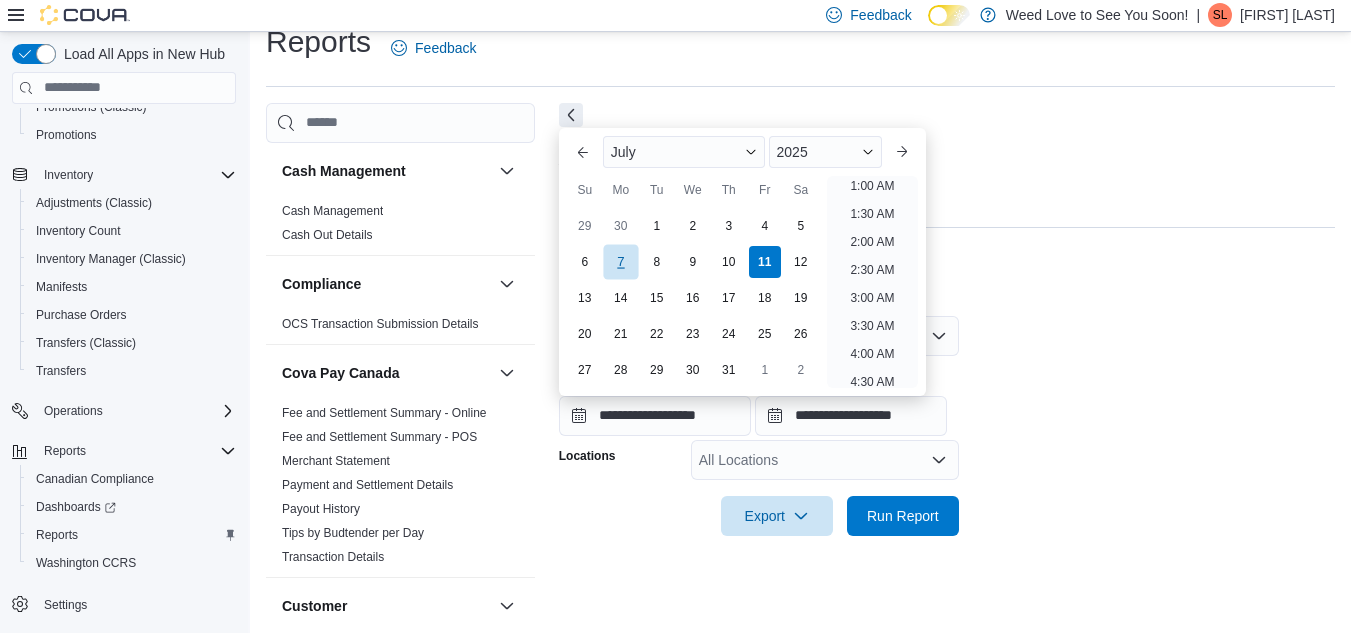 click on "7" at bounding box center (620, 261) 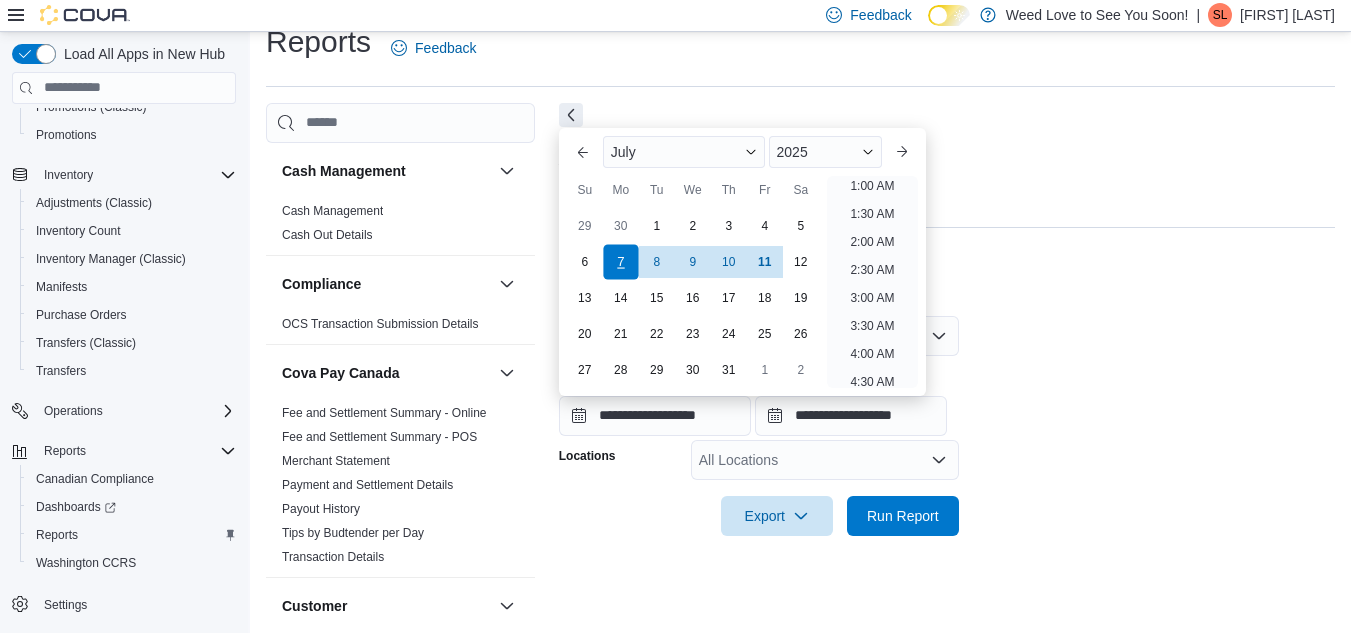 scroll, scrollTop: 4, scrollLeft: 0, axis: vertical 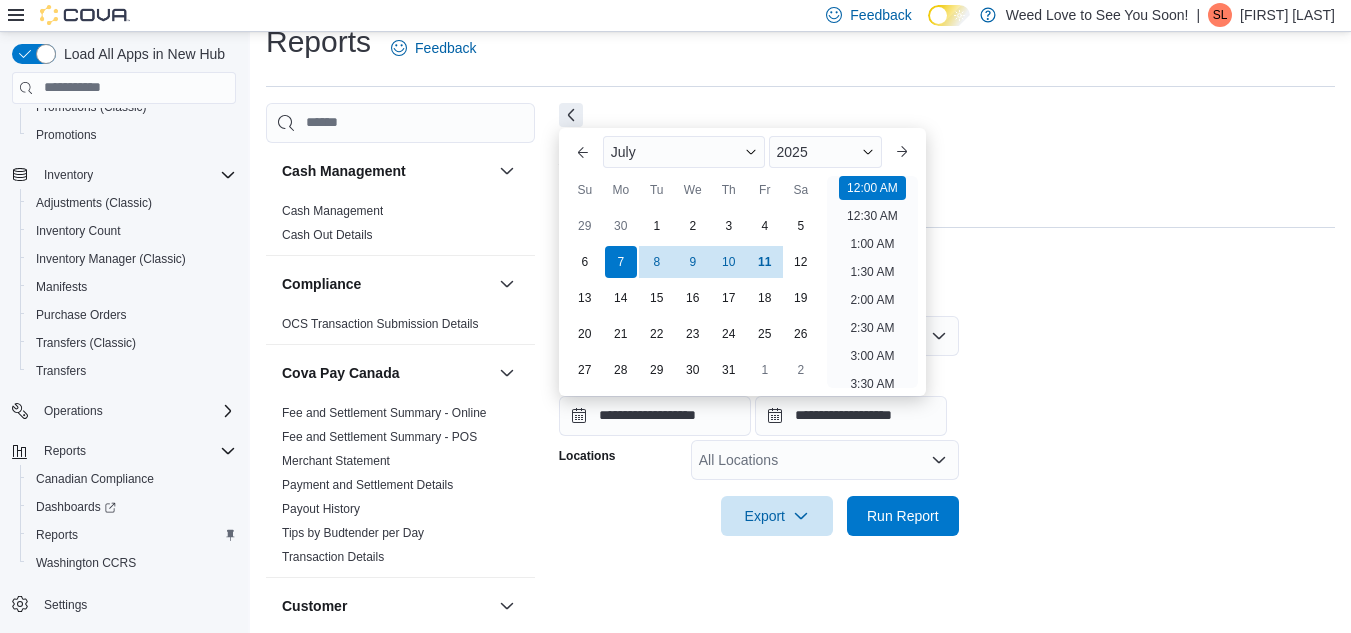 click at bounding box center (947, 304) 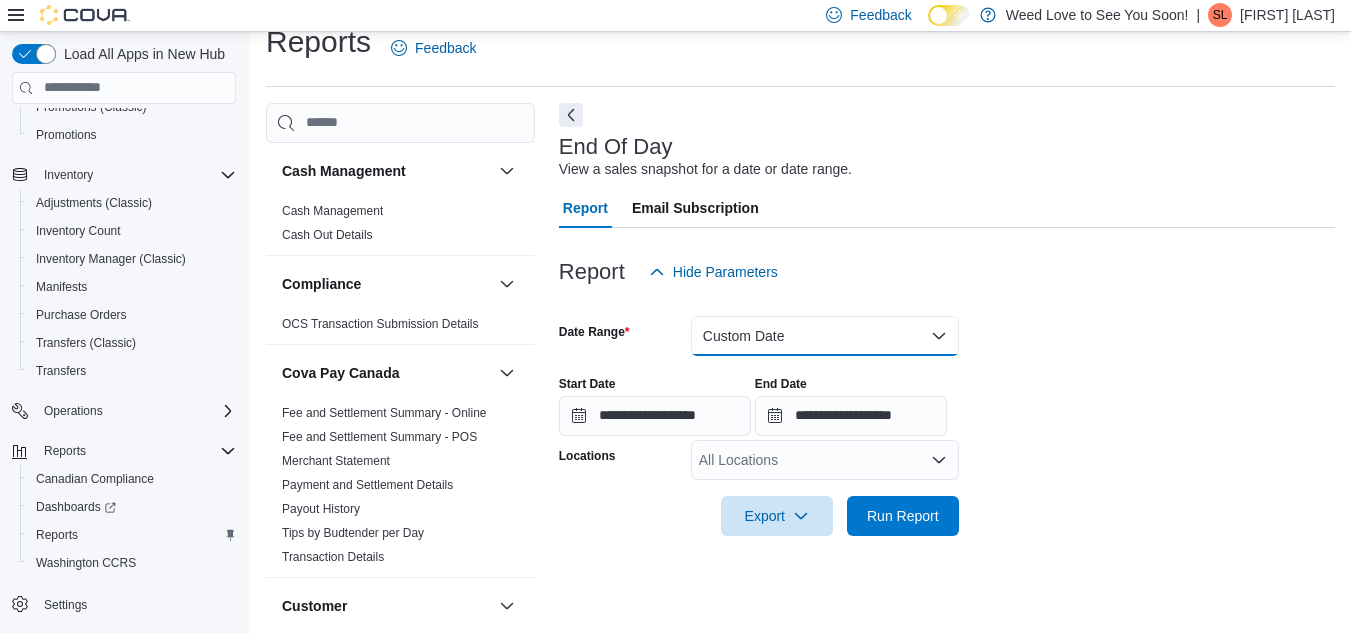 click on "Custom Date" at bounding box center (825, 336) 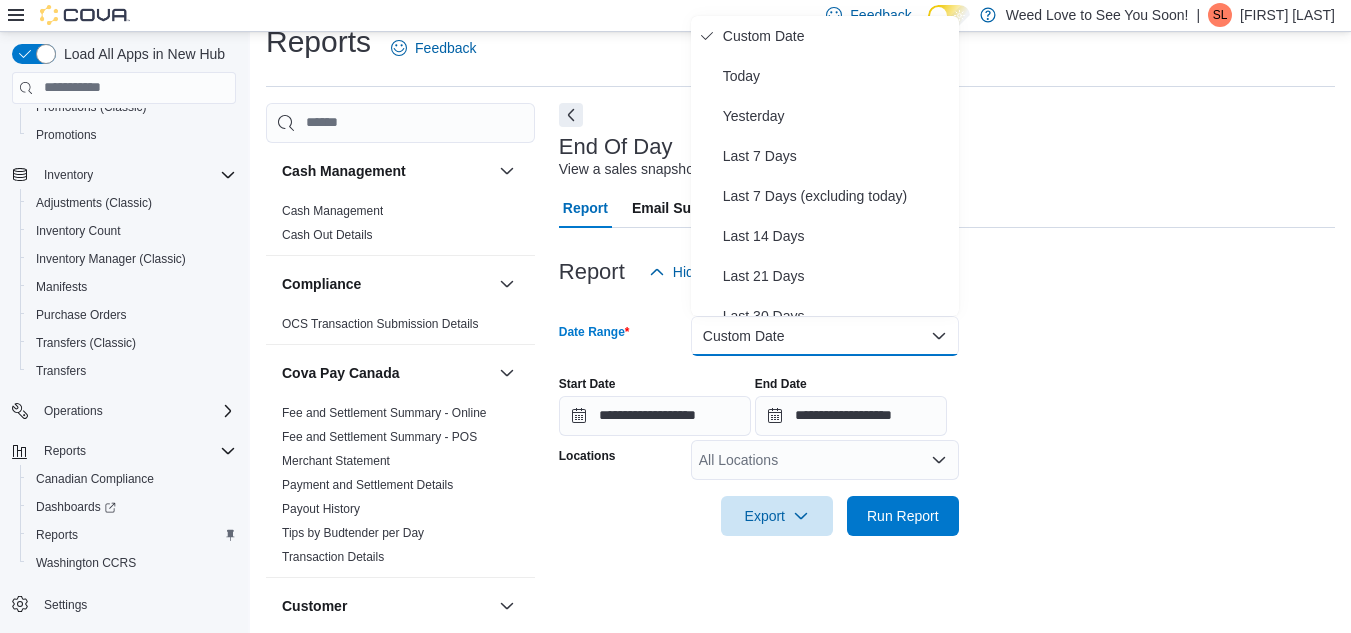 click on "**********" at bounding box center (947, 414) 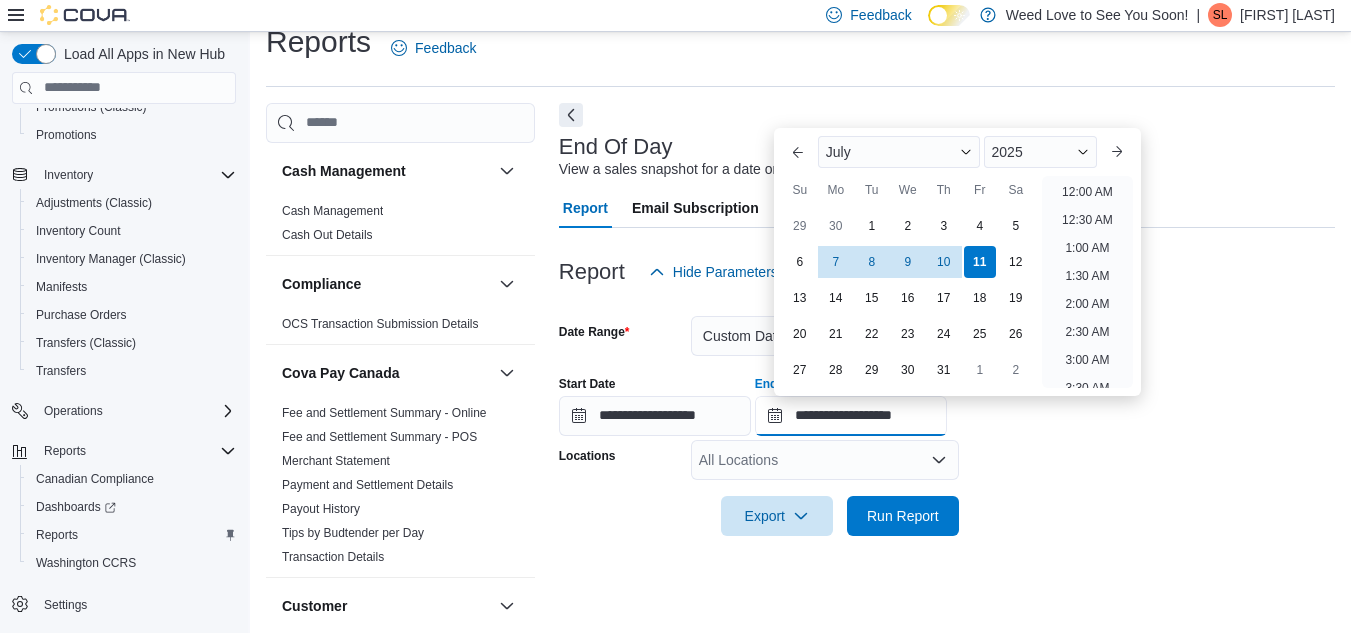 click on "**********" at bounding box center [851, 416] 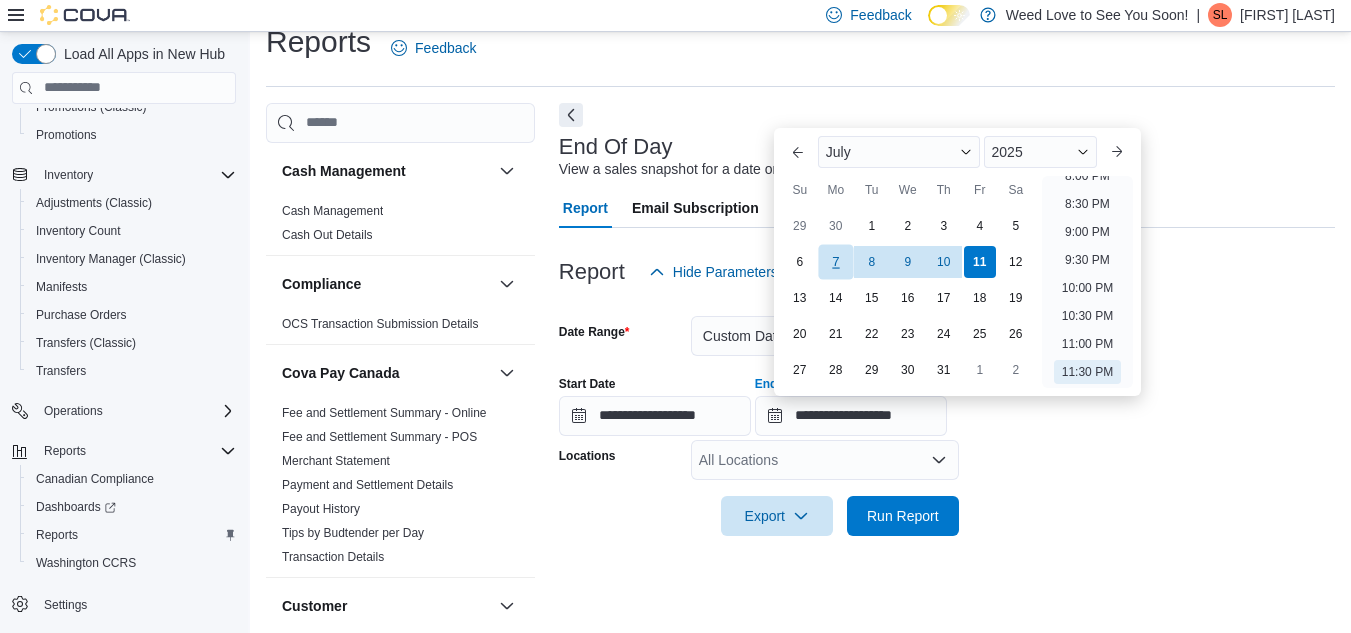 click on "7" at bounding box center [835, 261] 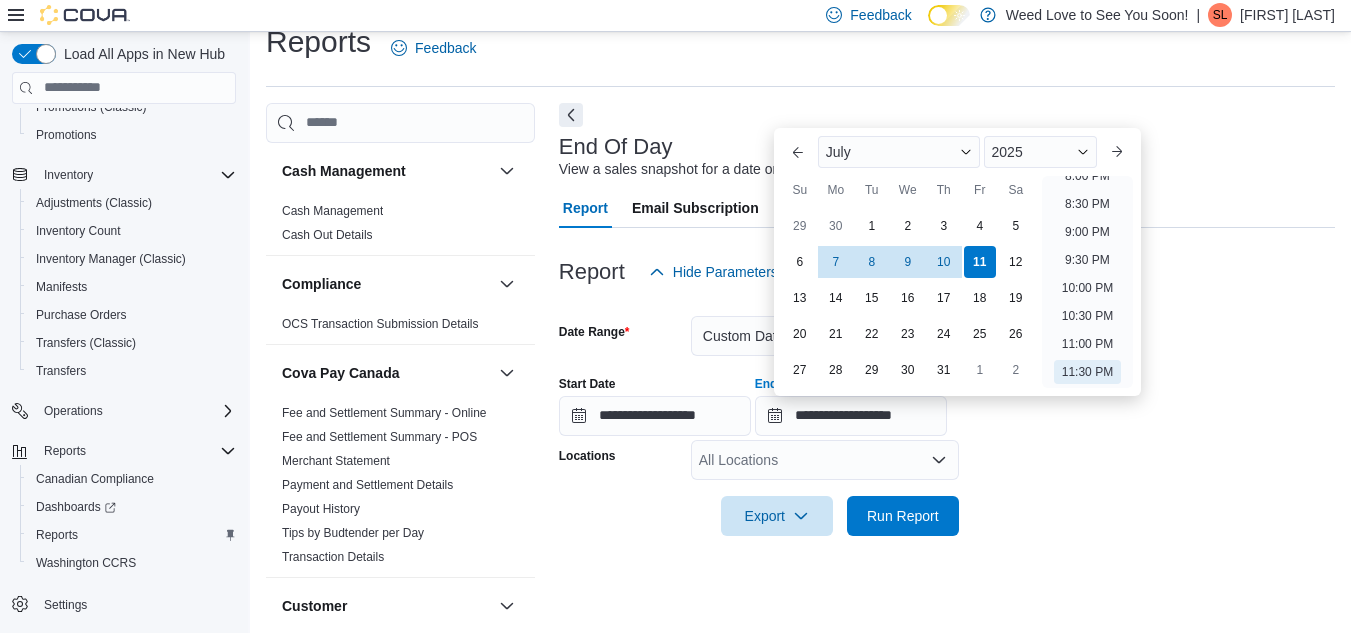 type on "**********" 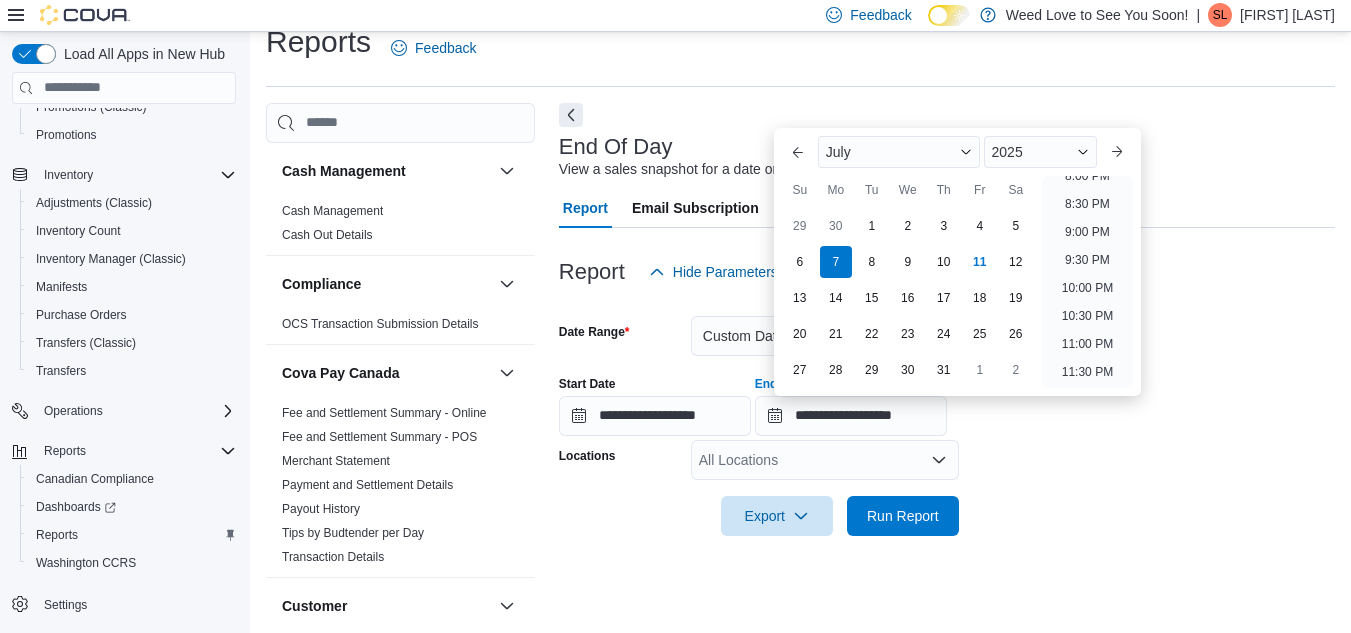 click at bounding box center (947, 488) 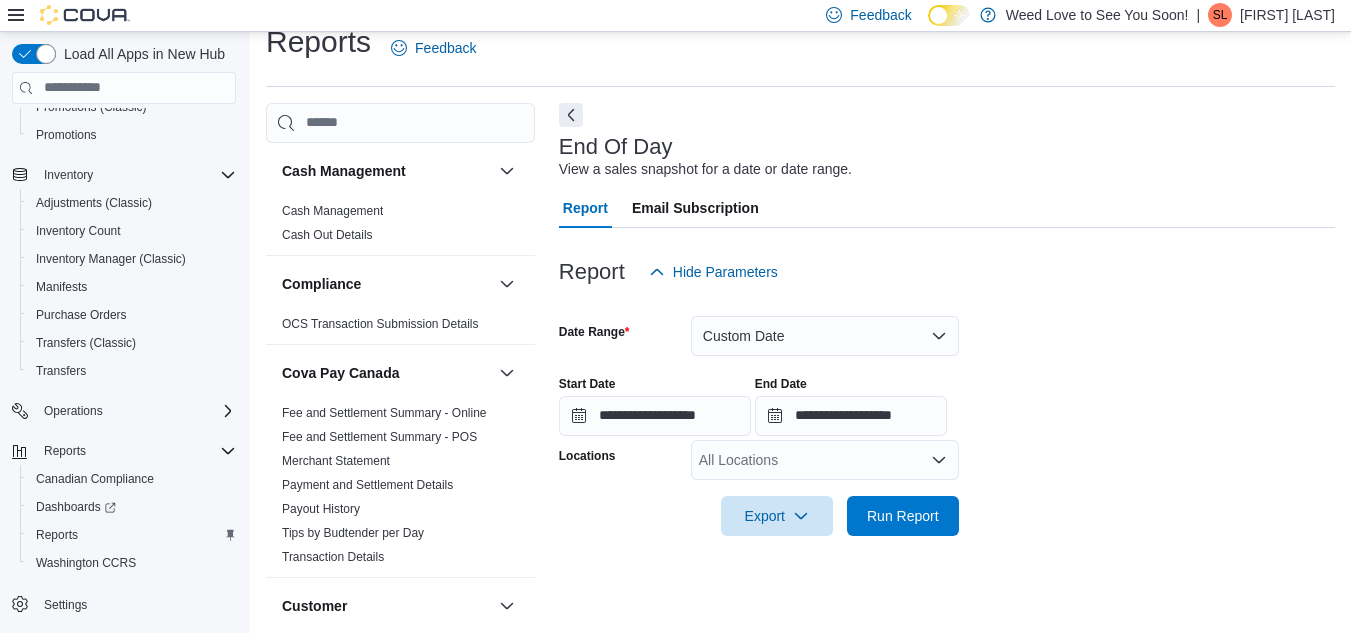 click 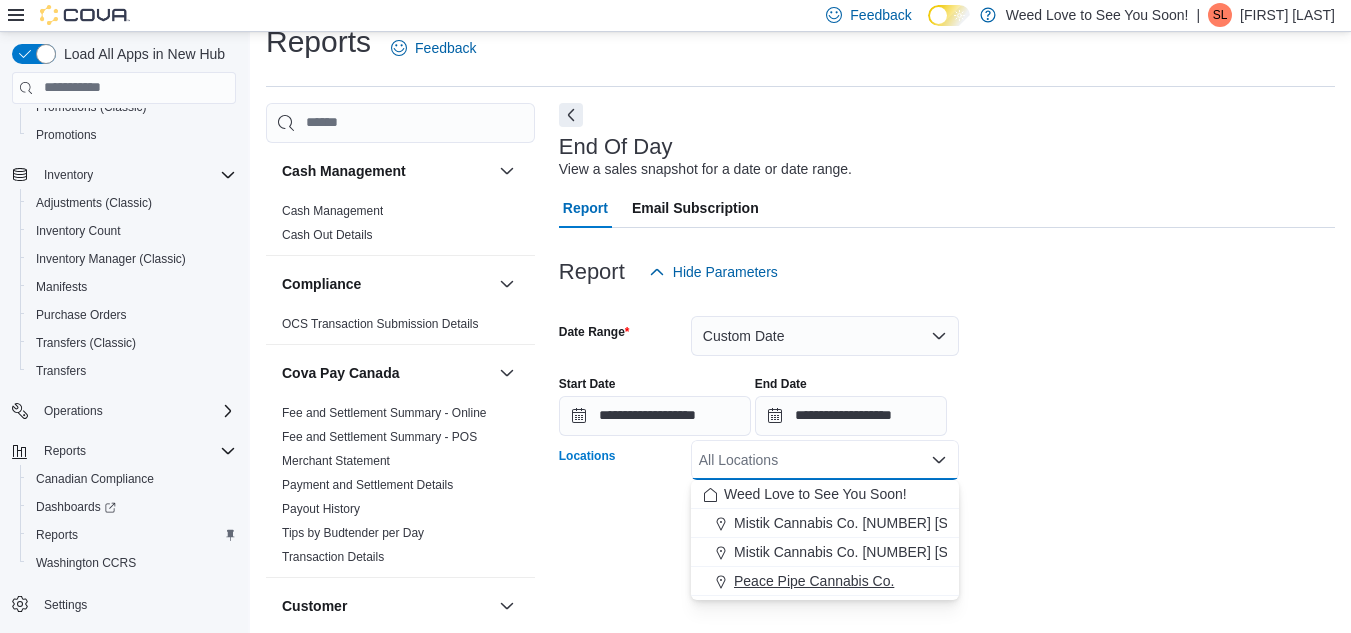 click on "Peace Pipe Cannabis Co." at bounding box center (814, 581) 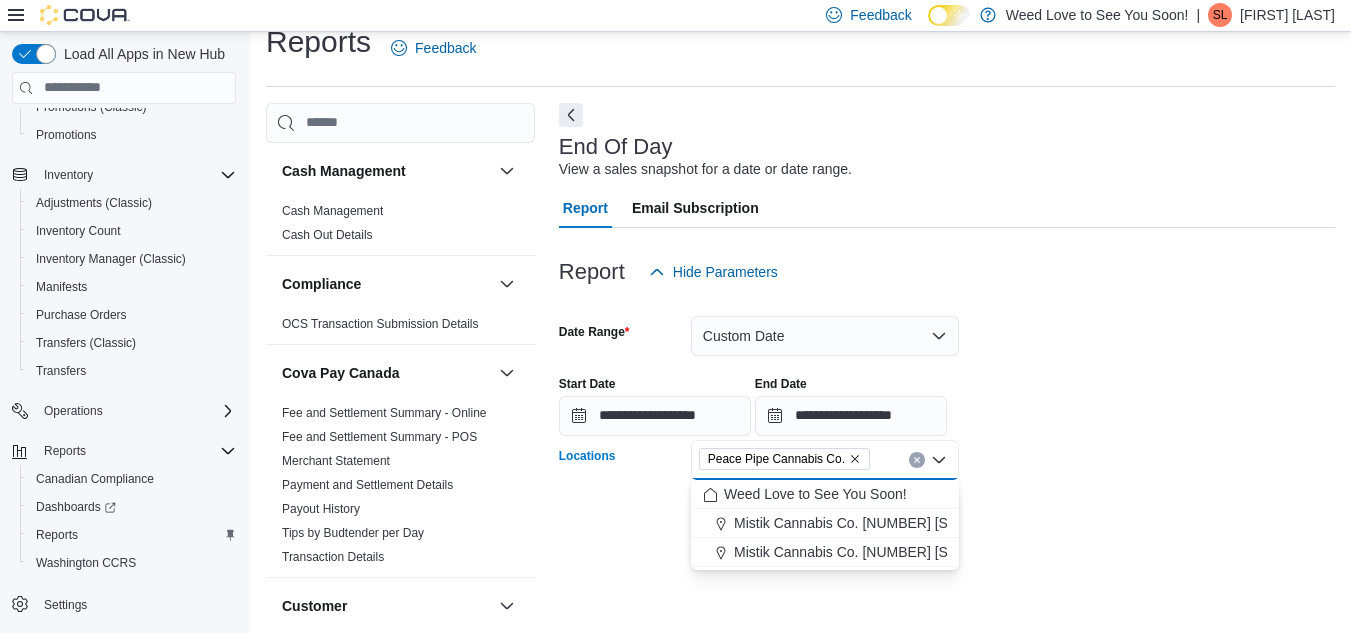 click on "**********" at bounding box center (947, 360) 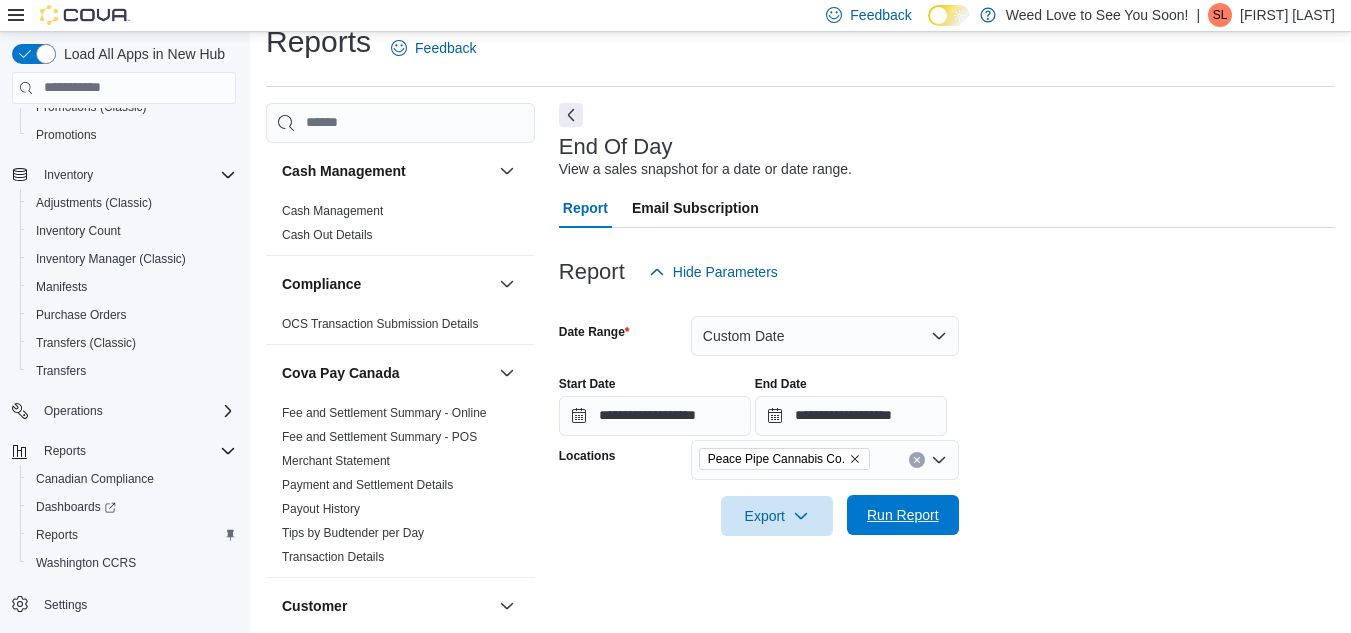 click on "Run Report" at bounding box center (903, 515) 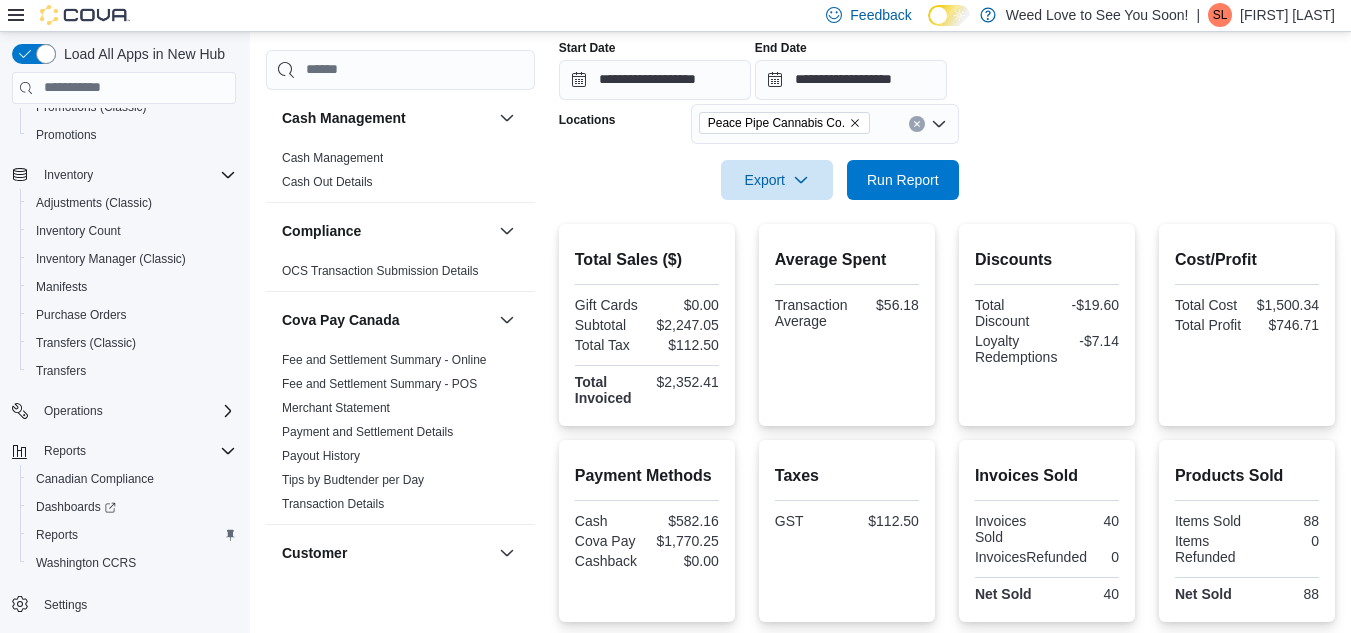 scroll, scrollTop: 326, scrollLeft: 0, axis: vertical 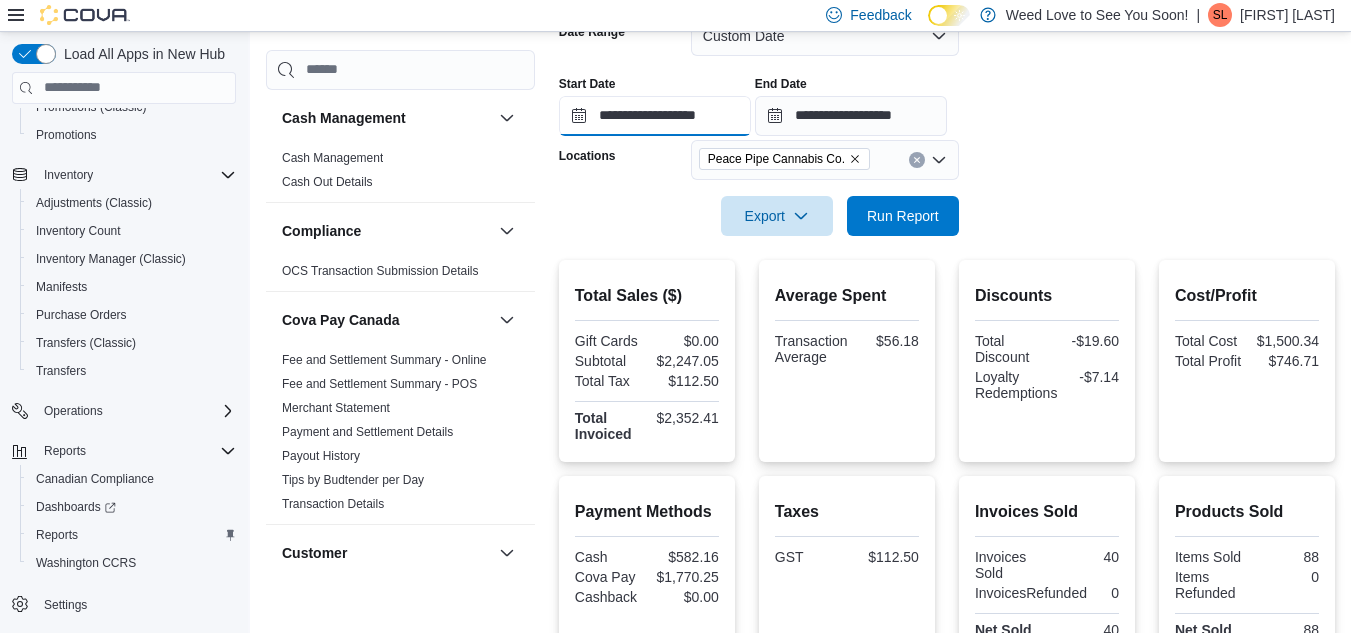 click on "**********" at bounding box center (655, 116) 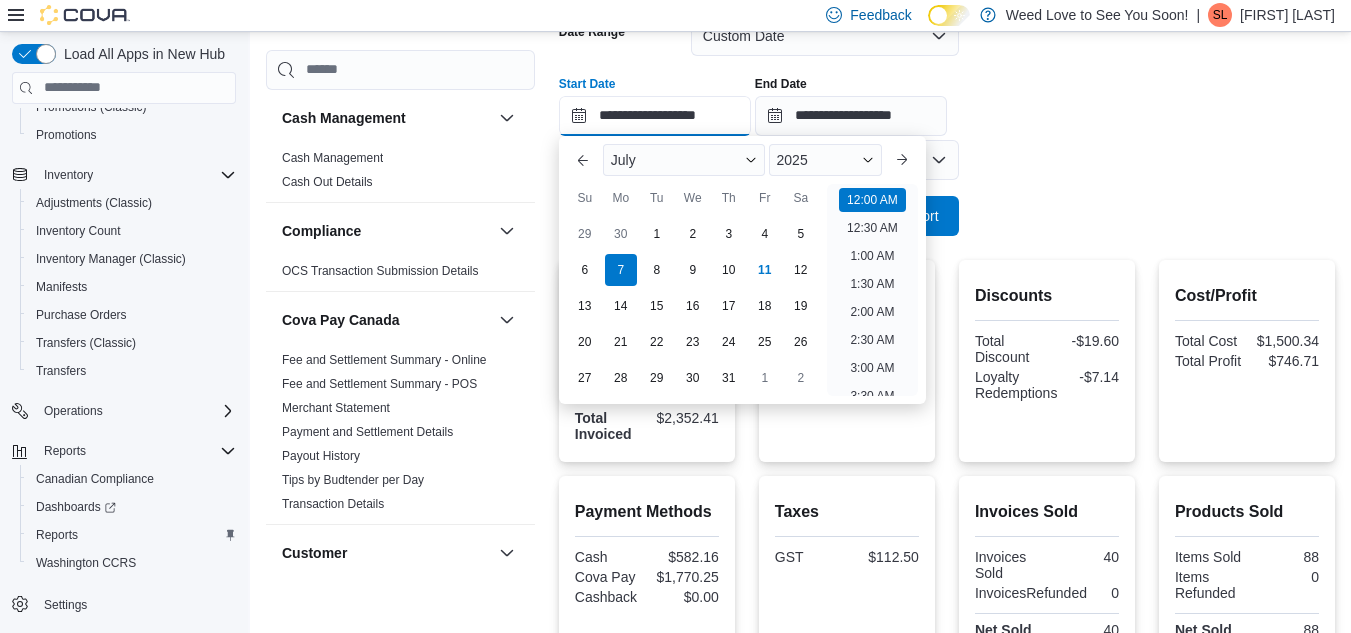 scroll, scrollTop: 62, scrollLeft: 0, axis: vertical 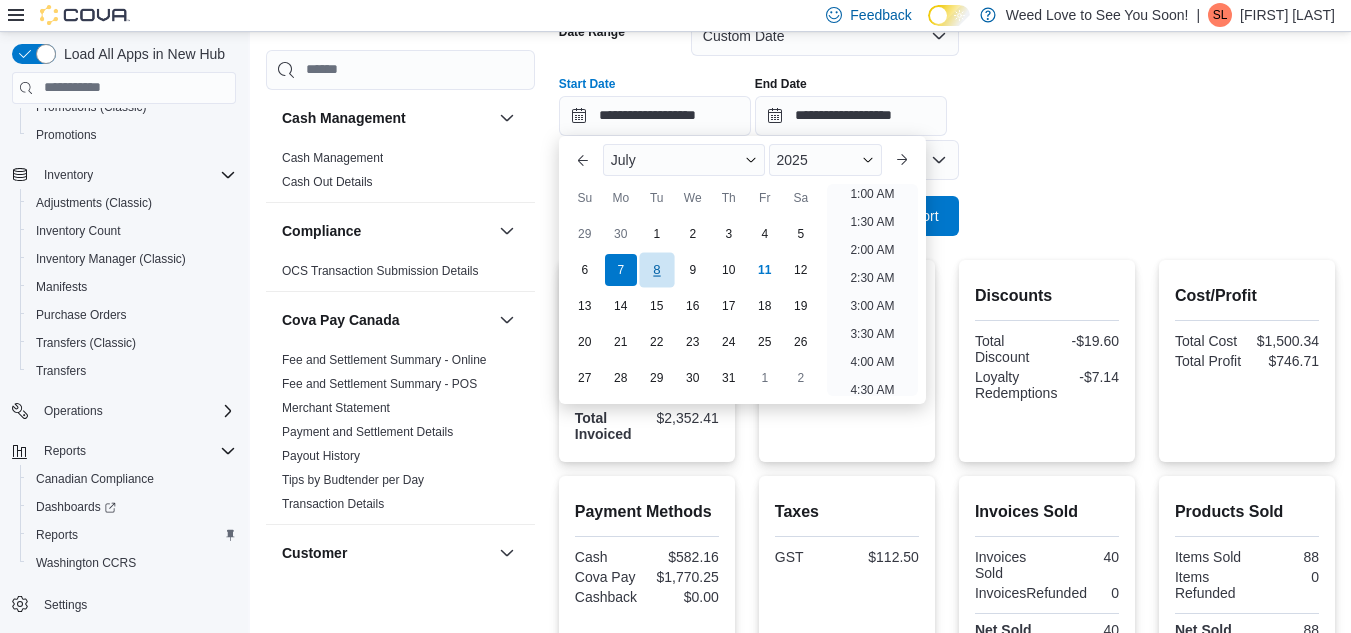 click on "8" at bounding box center [656, 269] 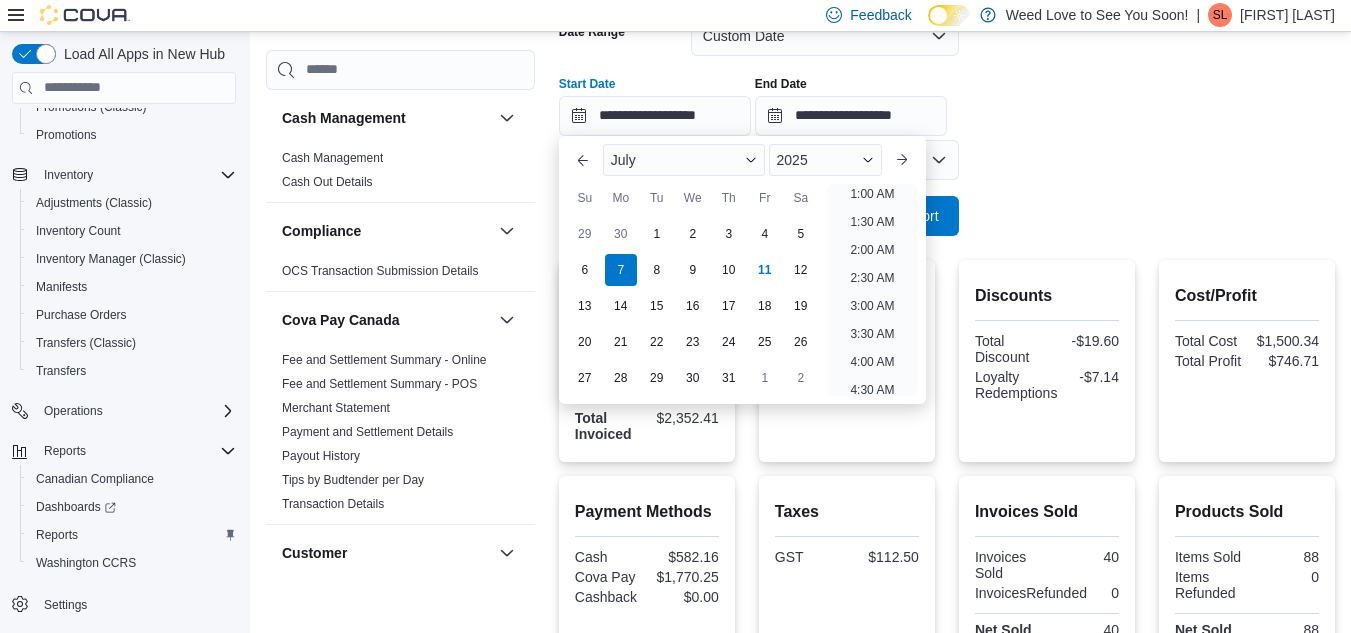 type on "**********" 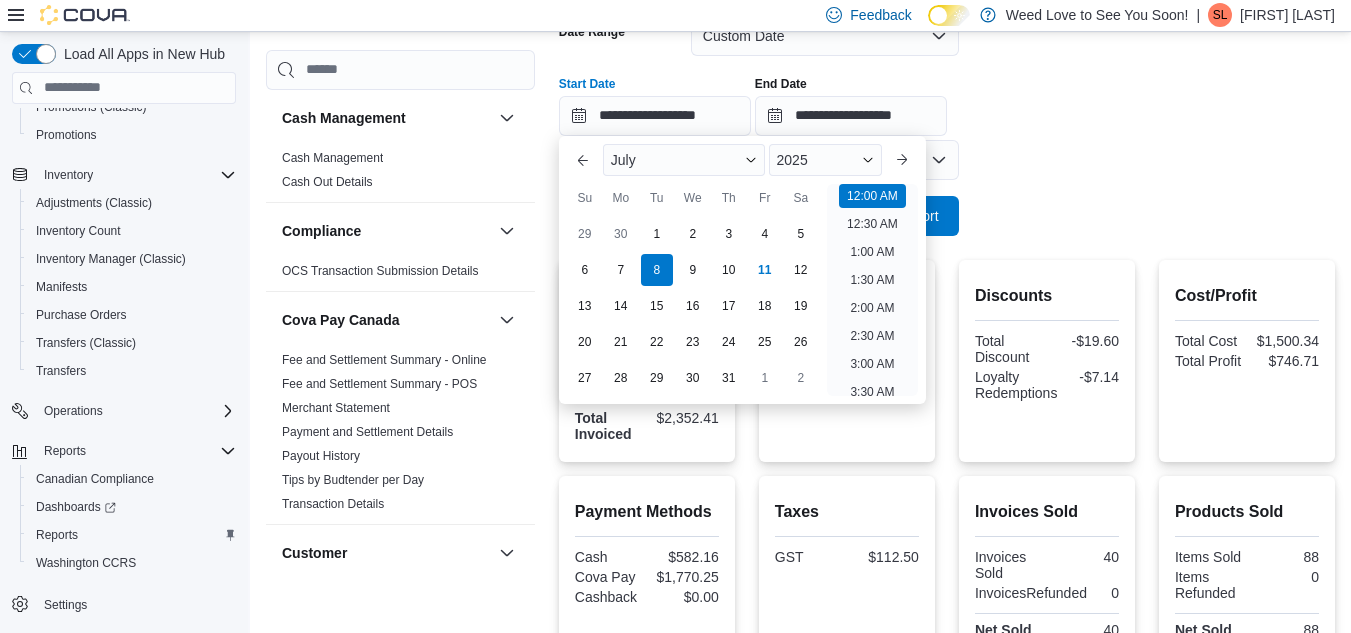 drag, startPoint x: 1301, startPoint y: 215, endPoint x: 1166, endPoint y: 219, distance: 135.05925 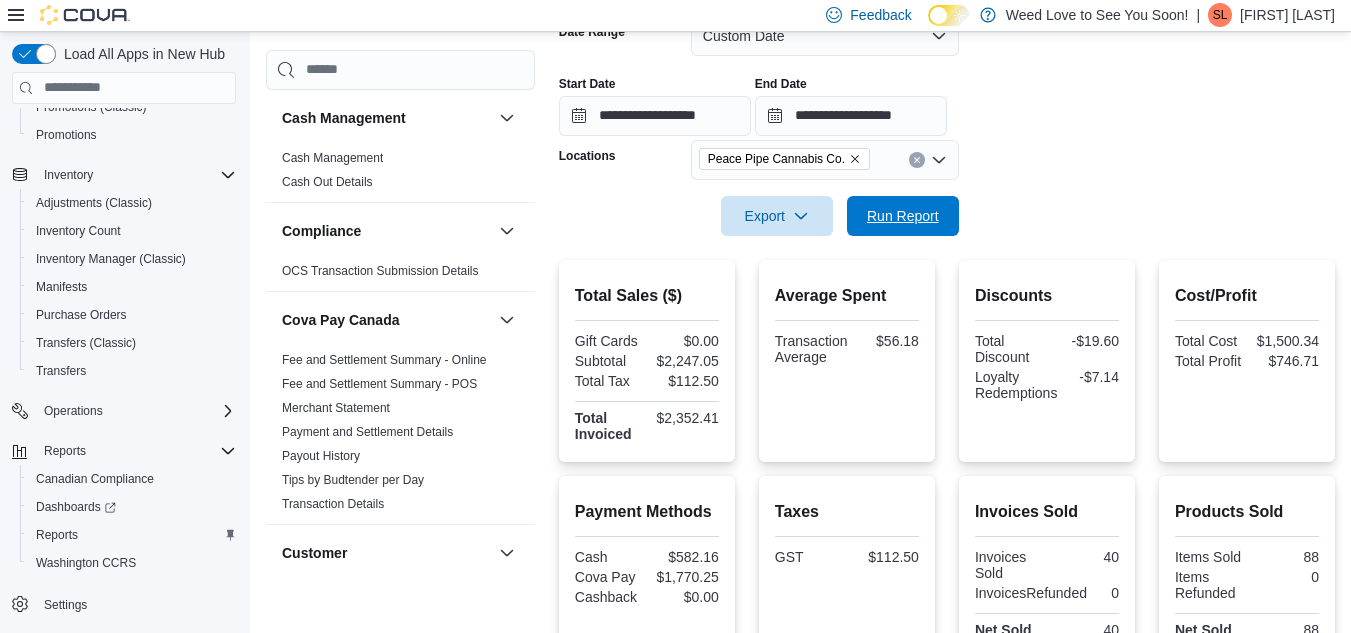 drag, startPoint x: 920, startPoint y: 219, endPoint x: 988, endPoint y: 226, distance: 68.359344 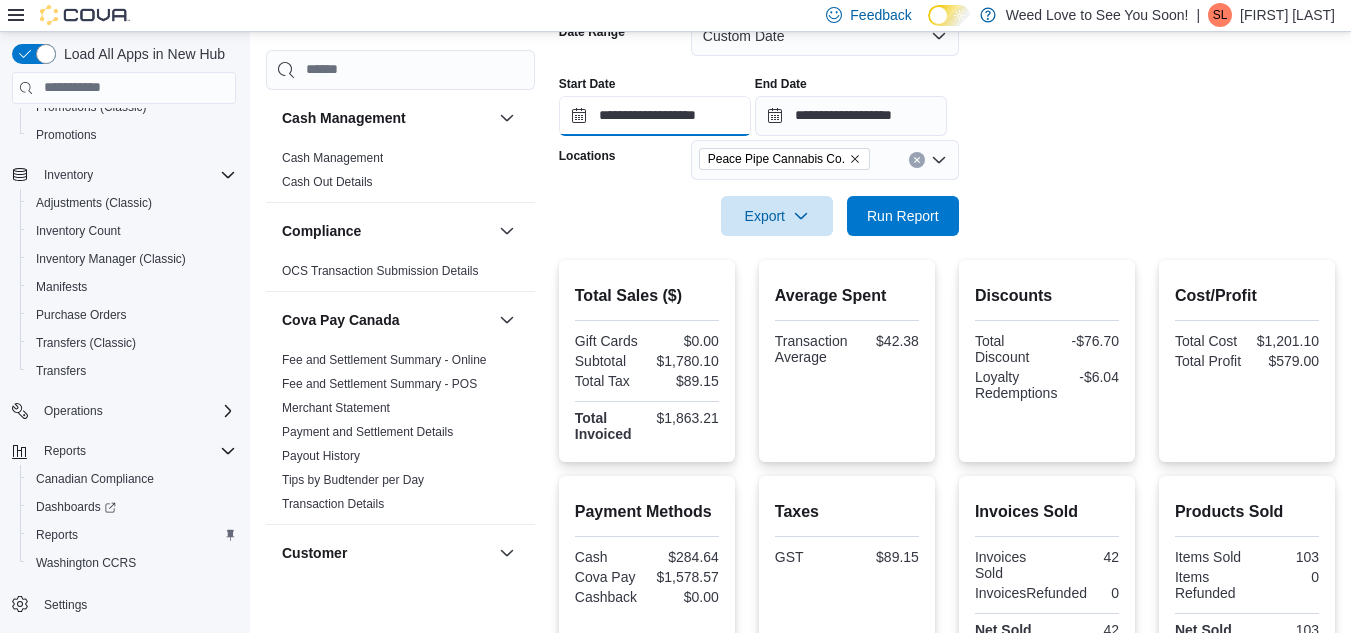 click on "**********" at bounding box center [655, 116] 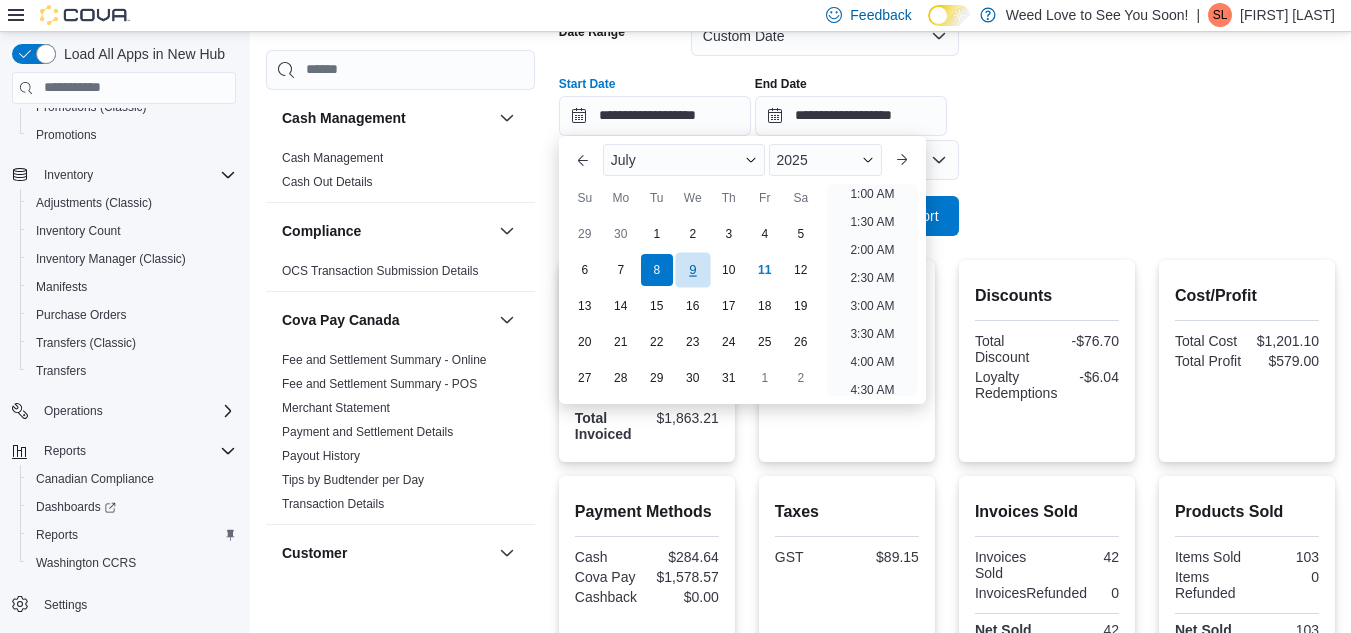 click on "9" at bounding box center [692, 269] 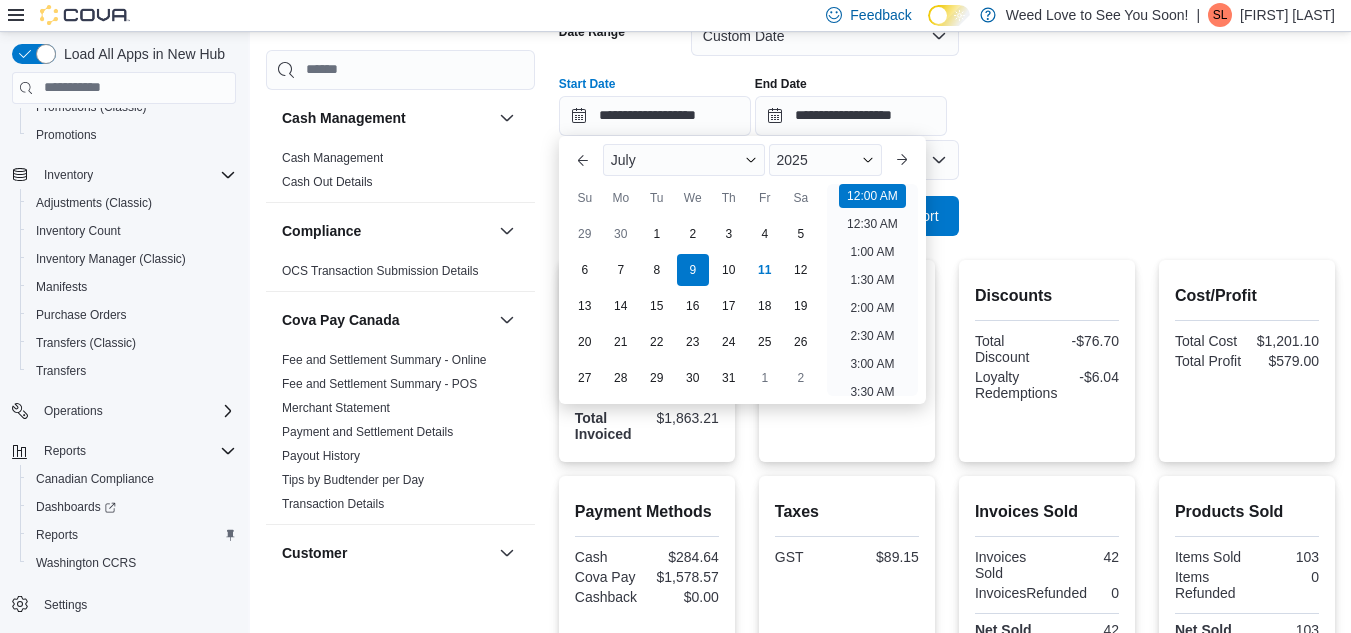 click on "**********" at bounding box center (947, 114) 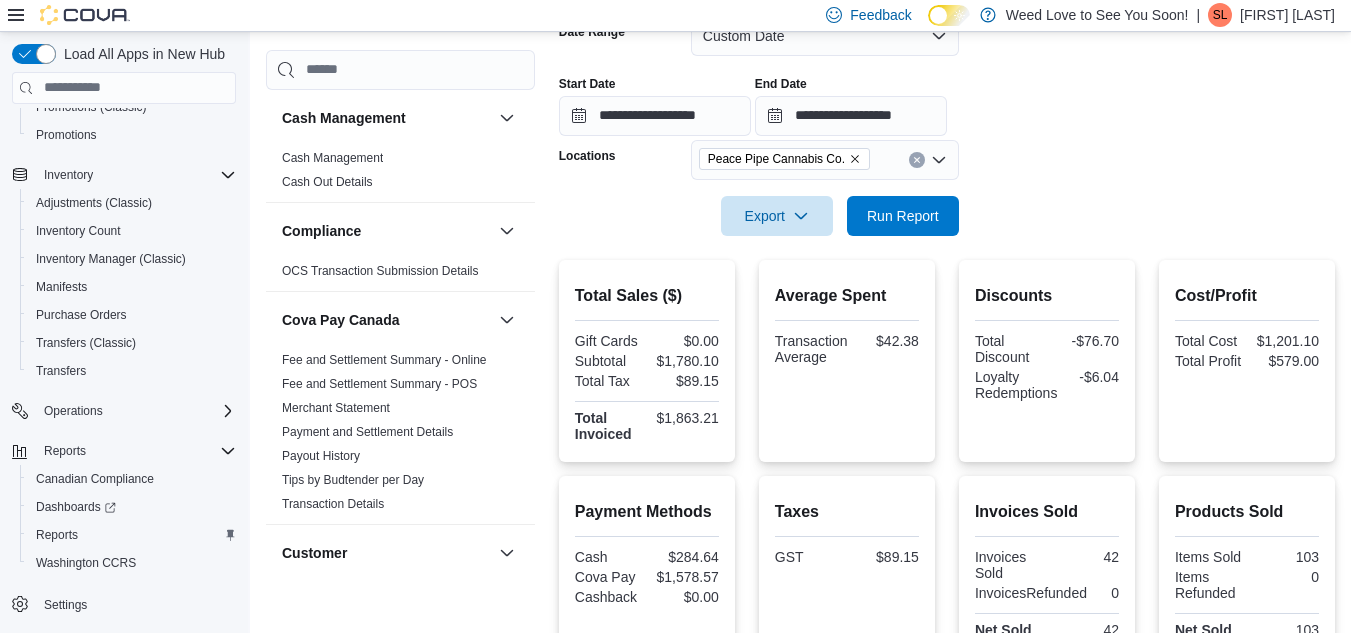 click on "**********" at bounding box center [947, 114] 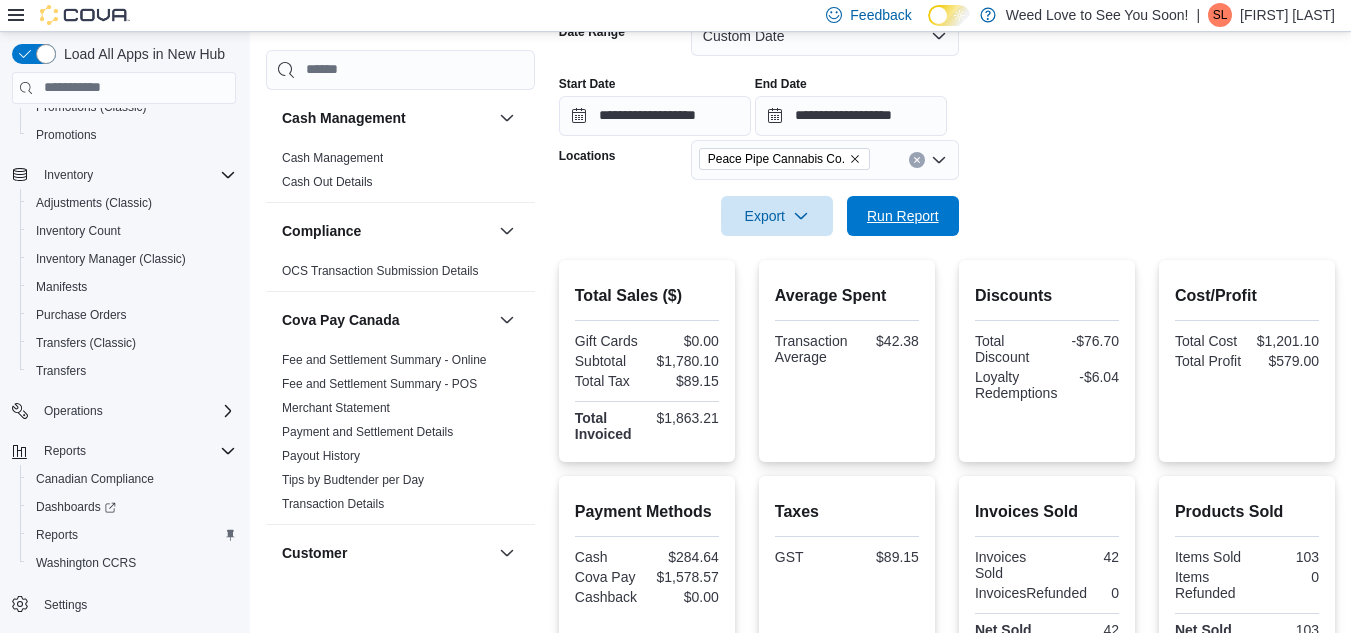 click on "Run Report" at bounding box center [903, 216] 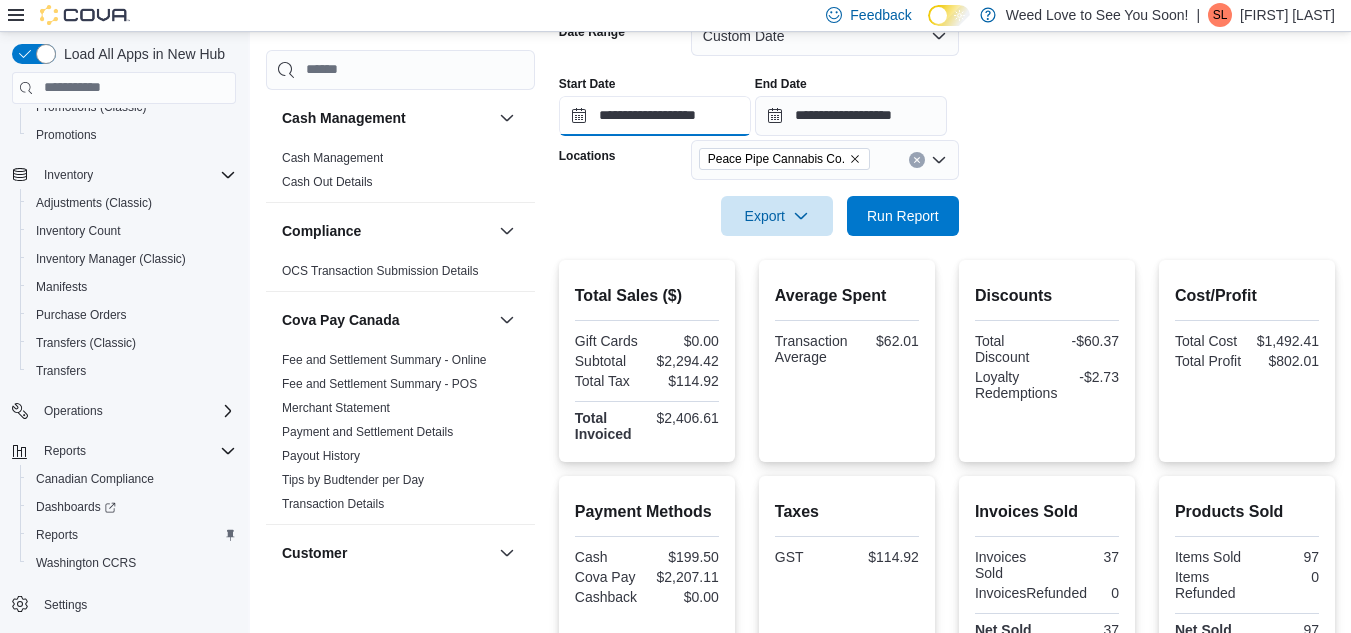 click on "**********" at bounding box center [655, 116] 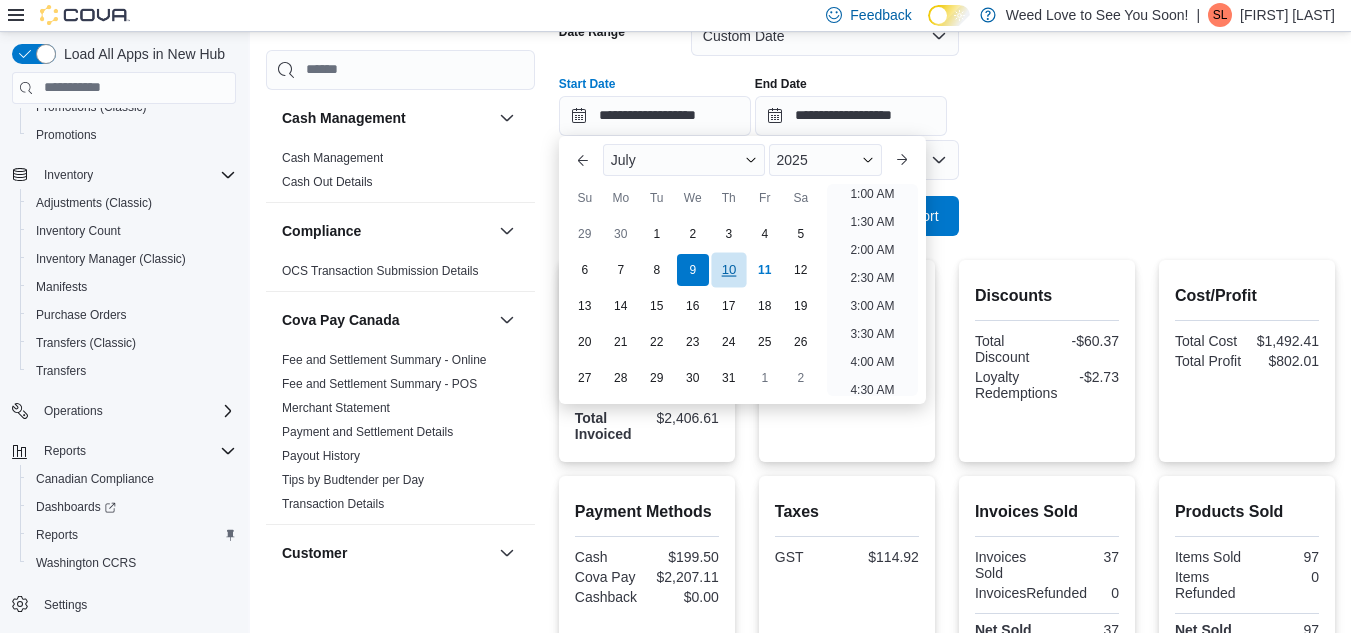 click on "10" at bounding box center (728, 269) 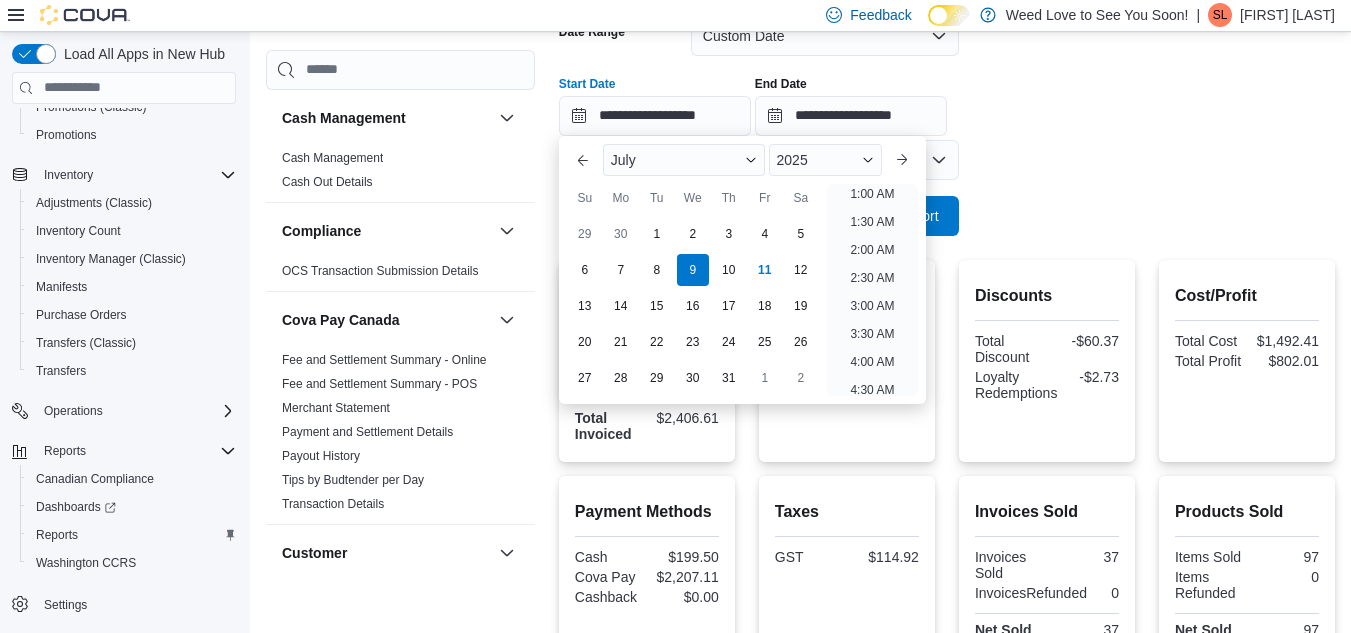 type on "**********" 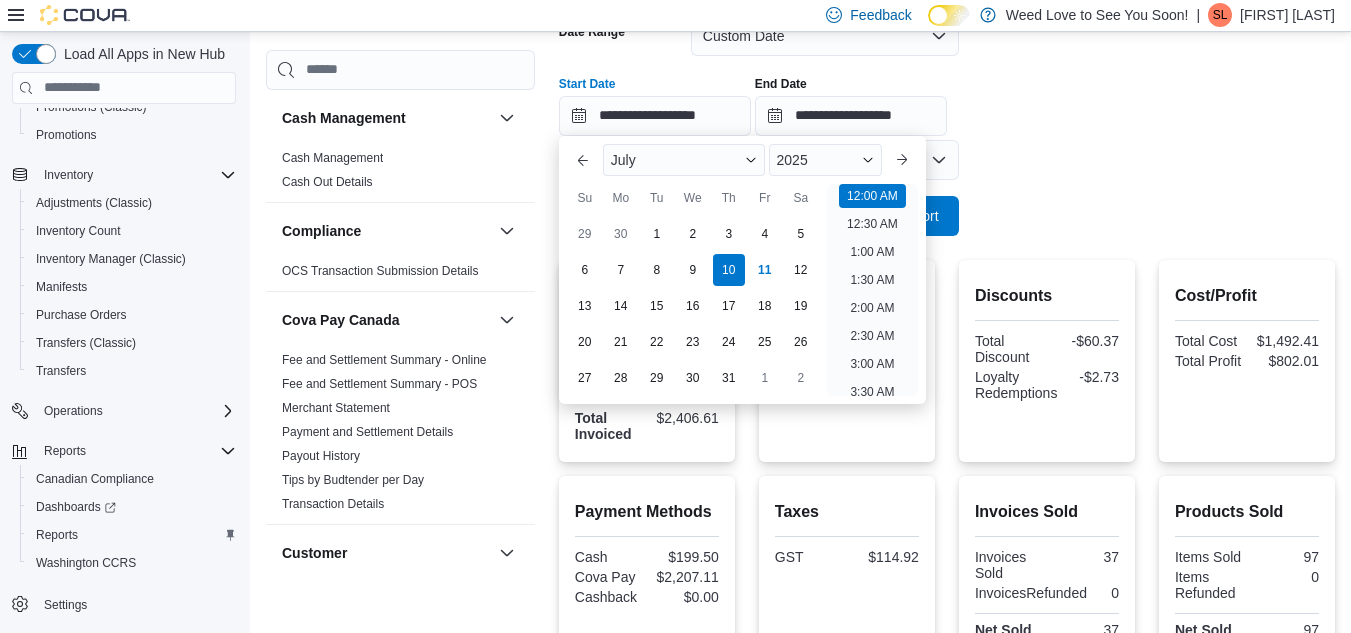 click on "**********" at bounding box center (947, 114) 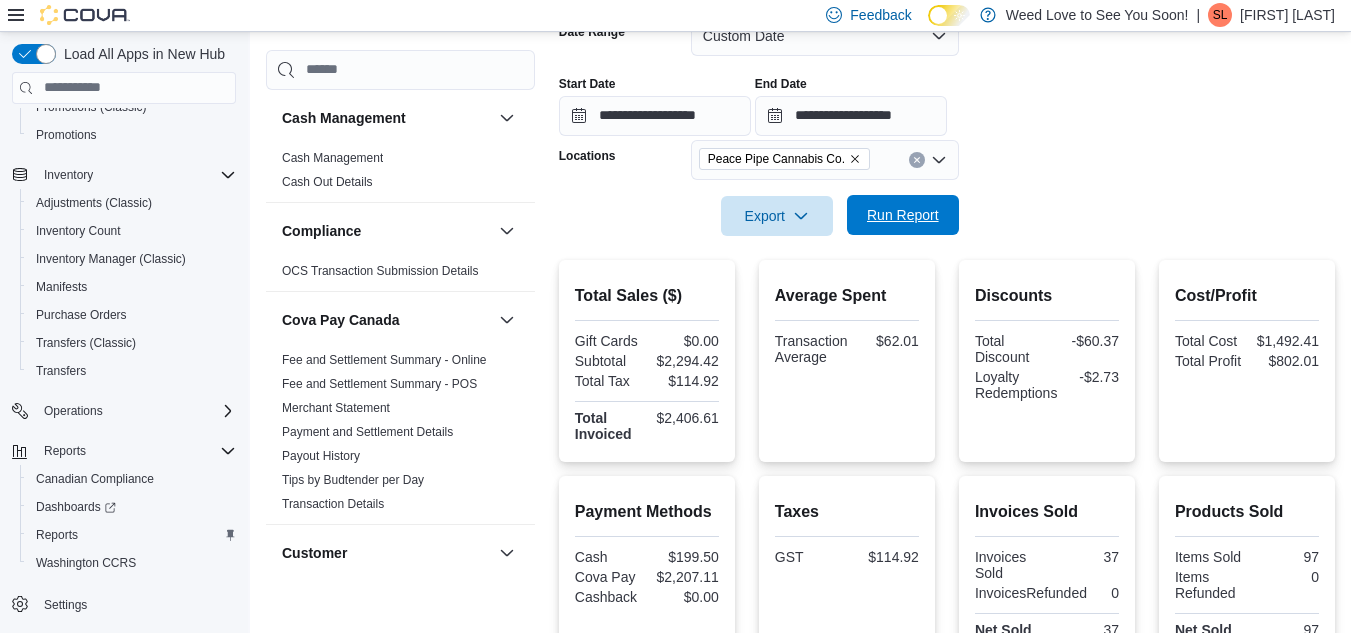 click on "Run Report" at bounding box center (903, 215) 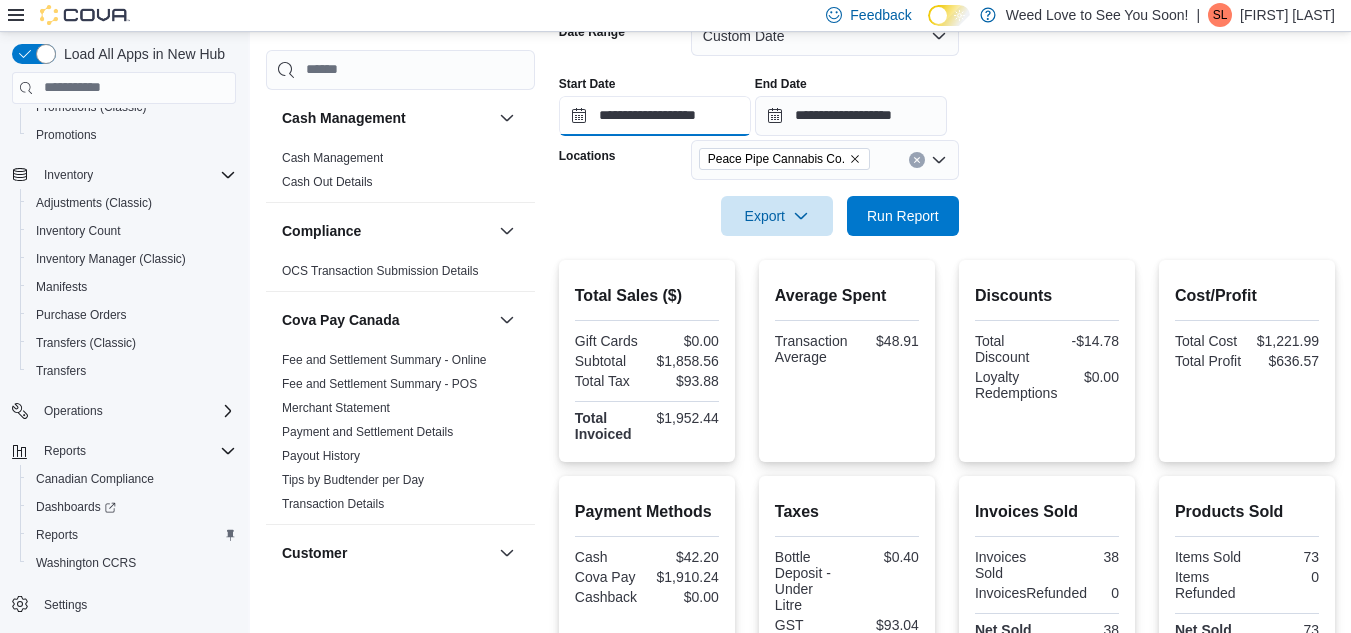 click on "**********" at bounding box center [655, 116] 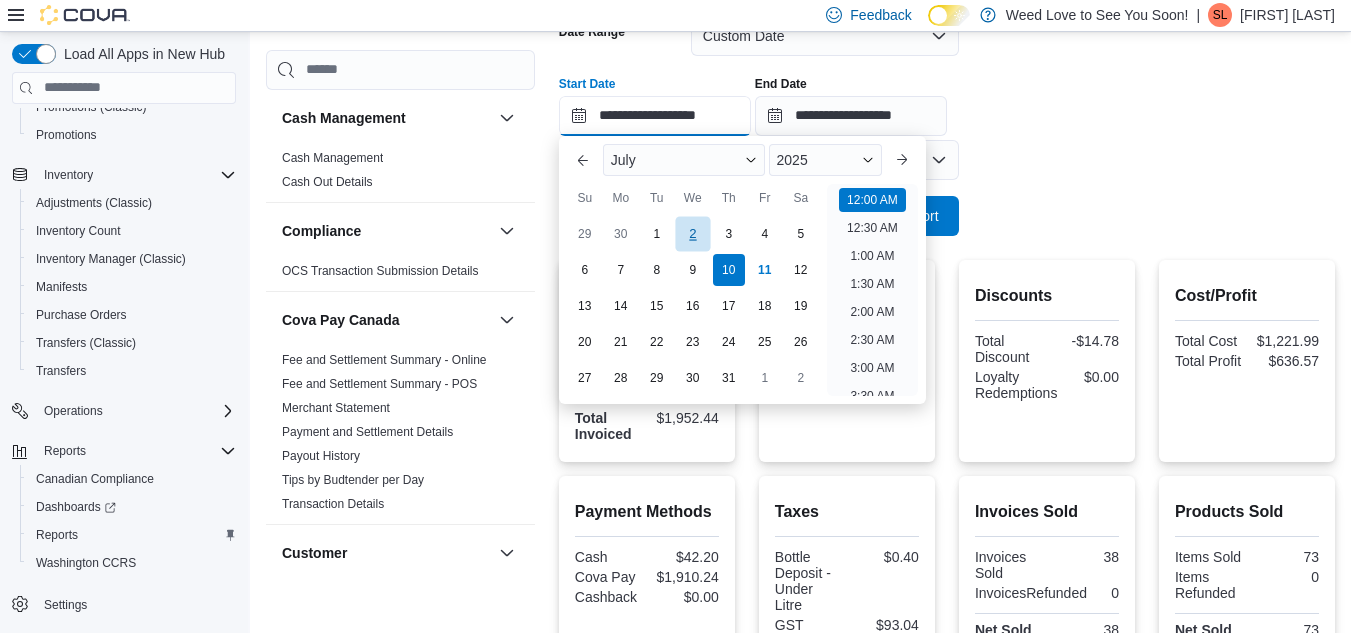 scroll, scrollTop: 62, scrollLeft: 0, axis: vertical 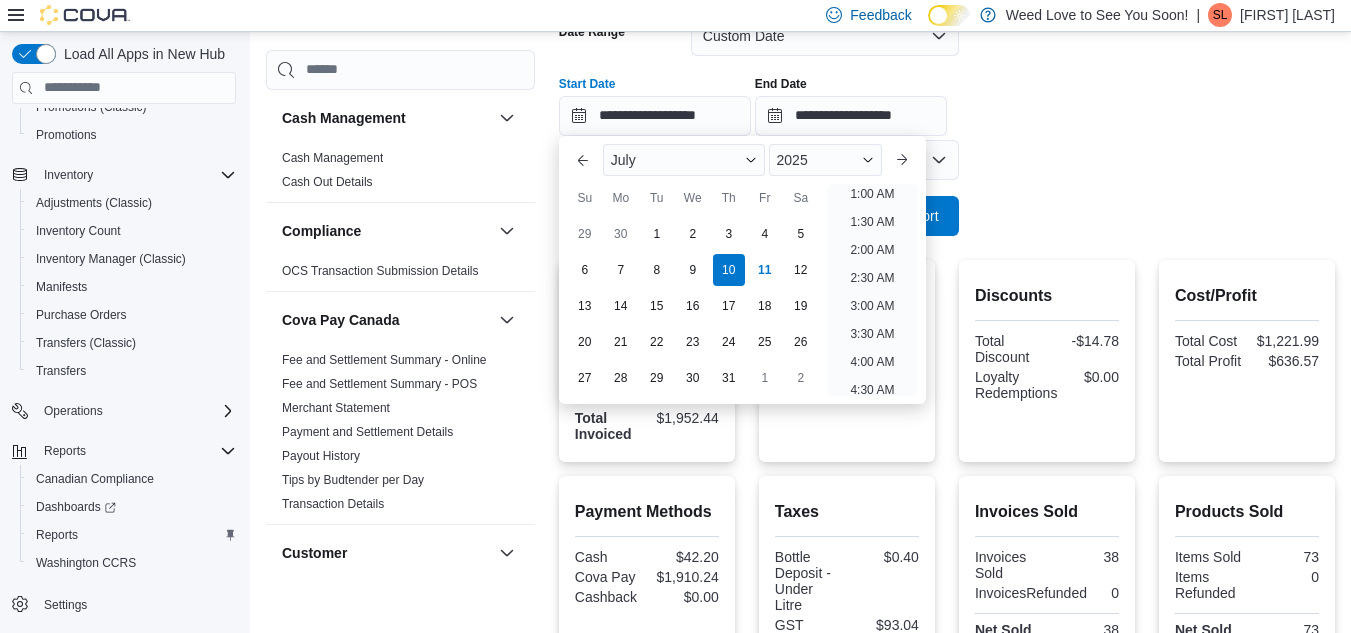 click on "**********" at bounding box center (947, 114) 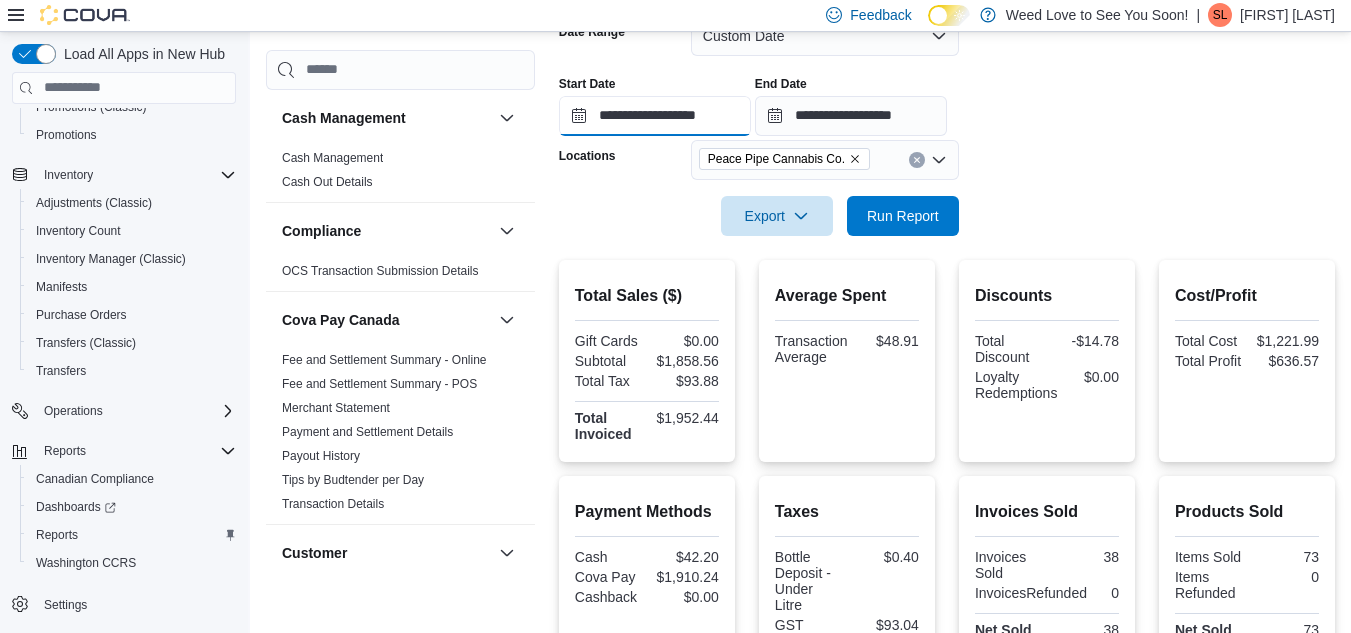 click on "**********" at bounding box center (655, 116) 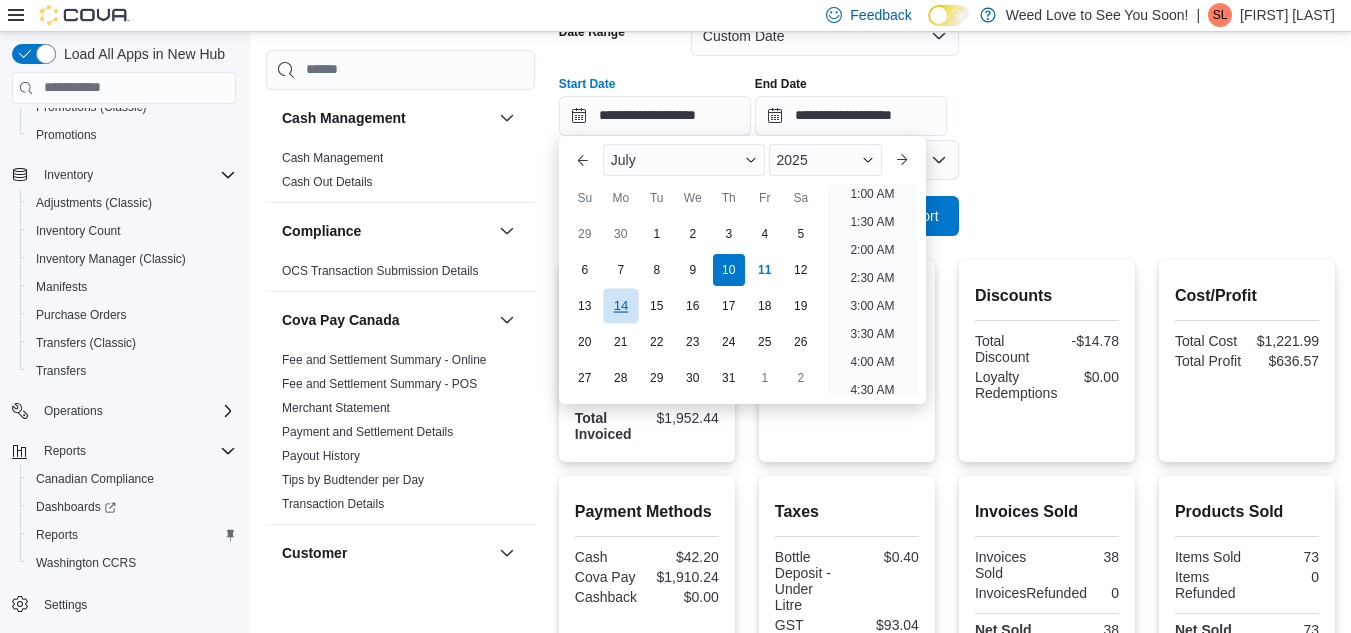 click on "14" at bounding box center [620, 305] 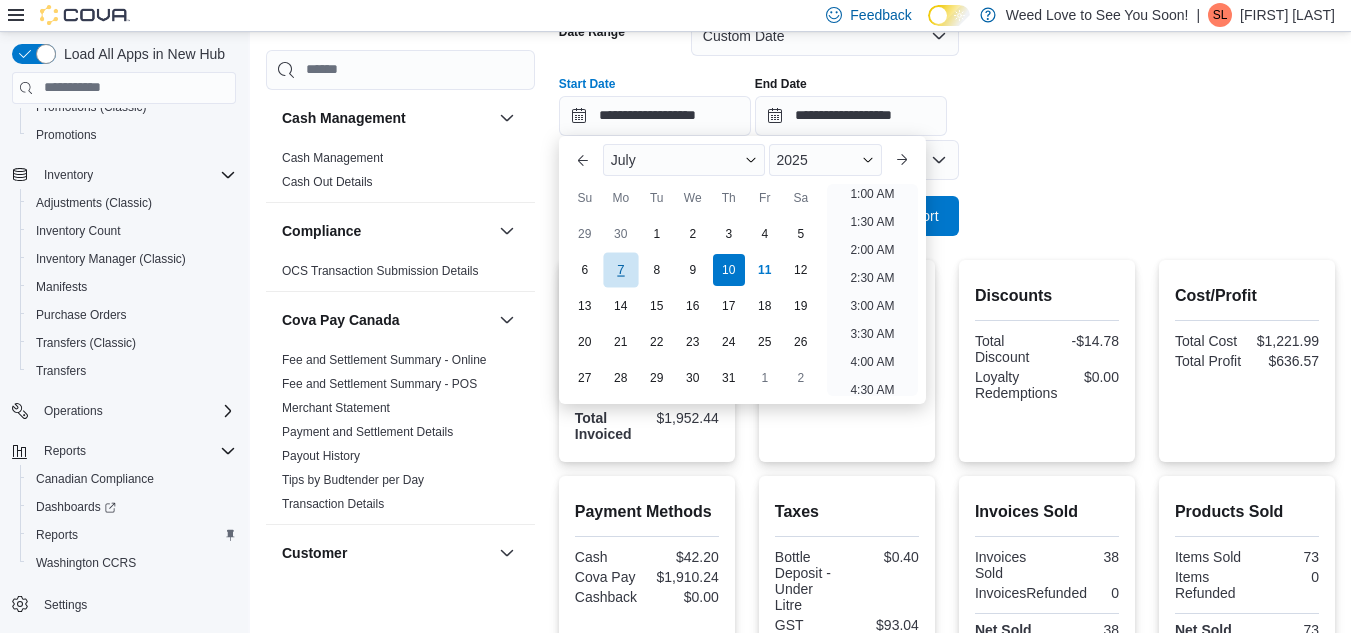 type on "**********" 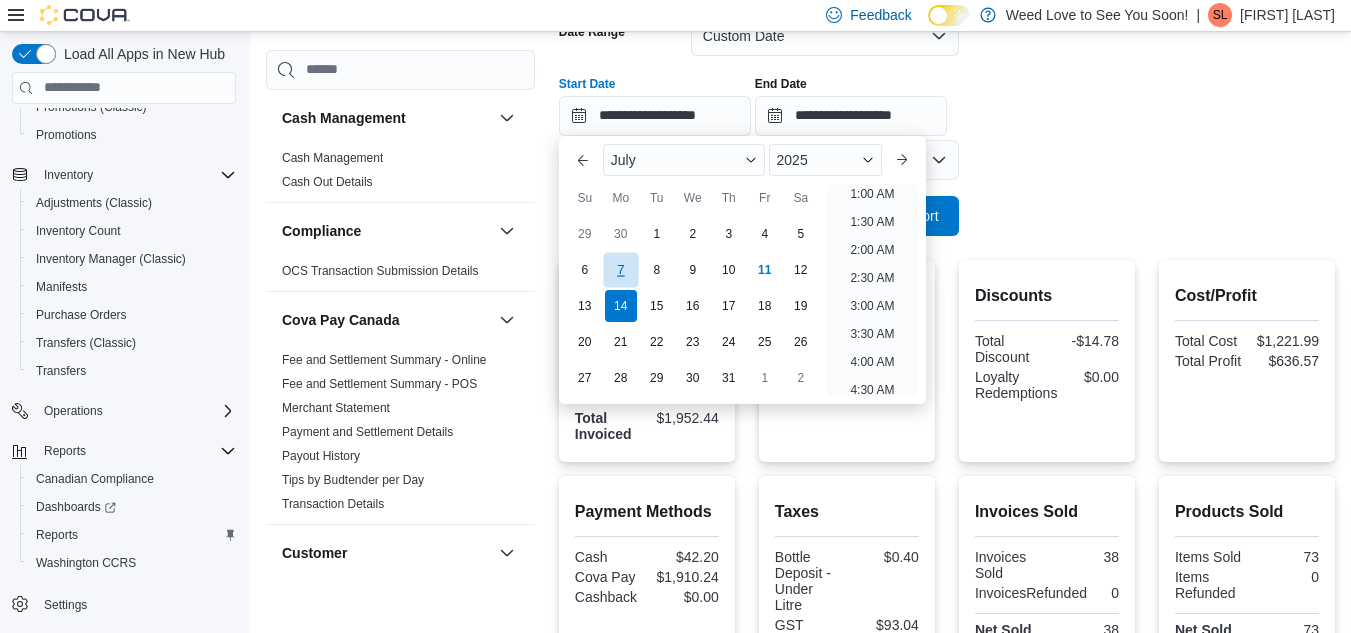 type on "**********" 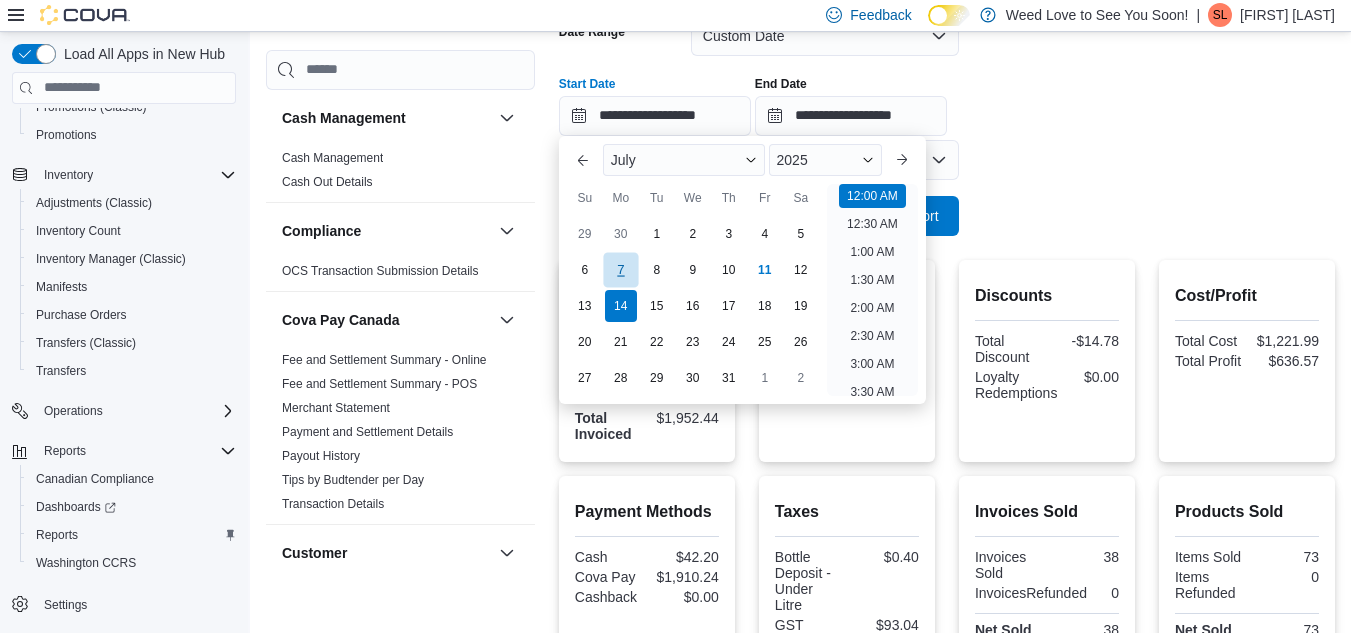 click on "7" at bounding box center (620, 269) 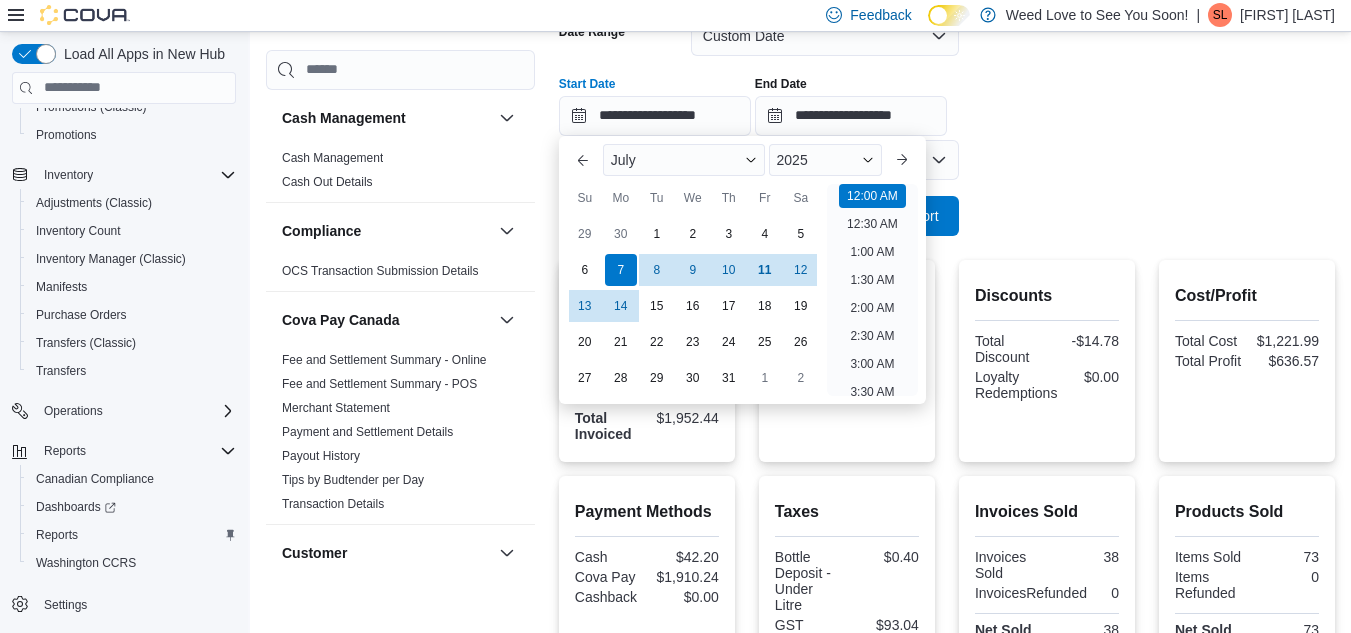 click on "**********" at bounding box center (947, 98) 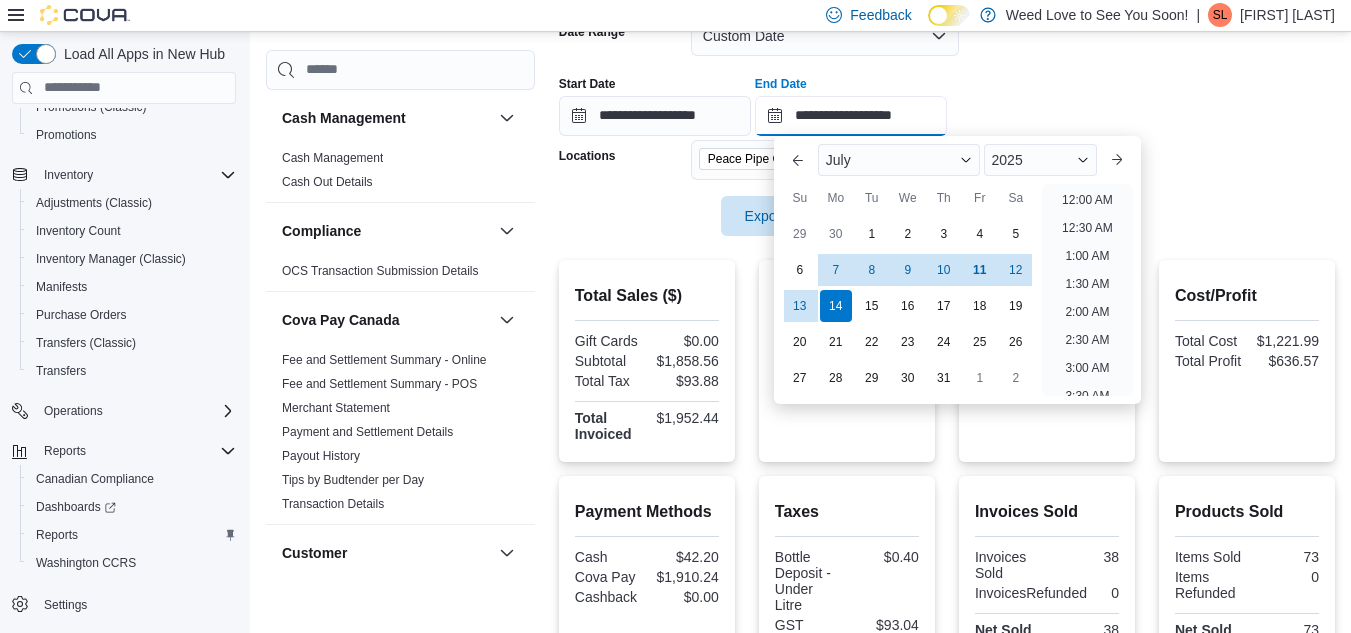 click on "**********" at bounding box center [851, 116] 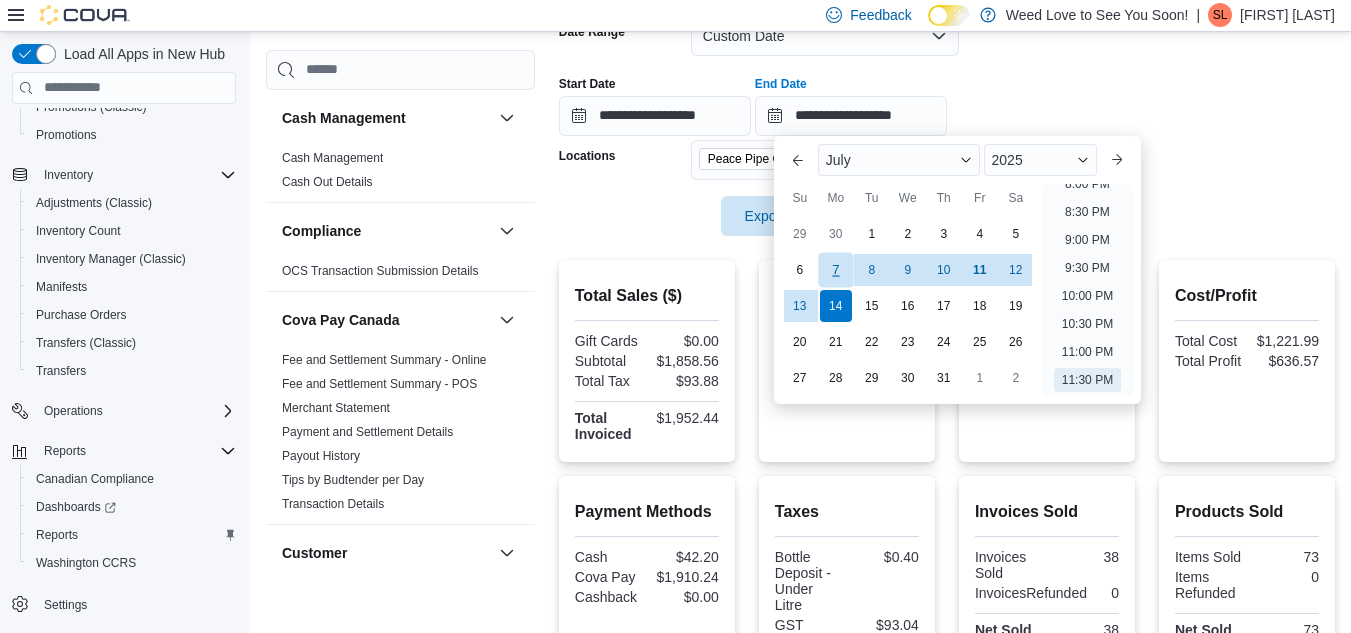 click on "7" at bounding box center [835, 269] 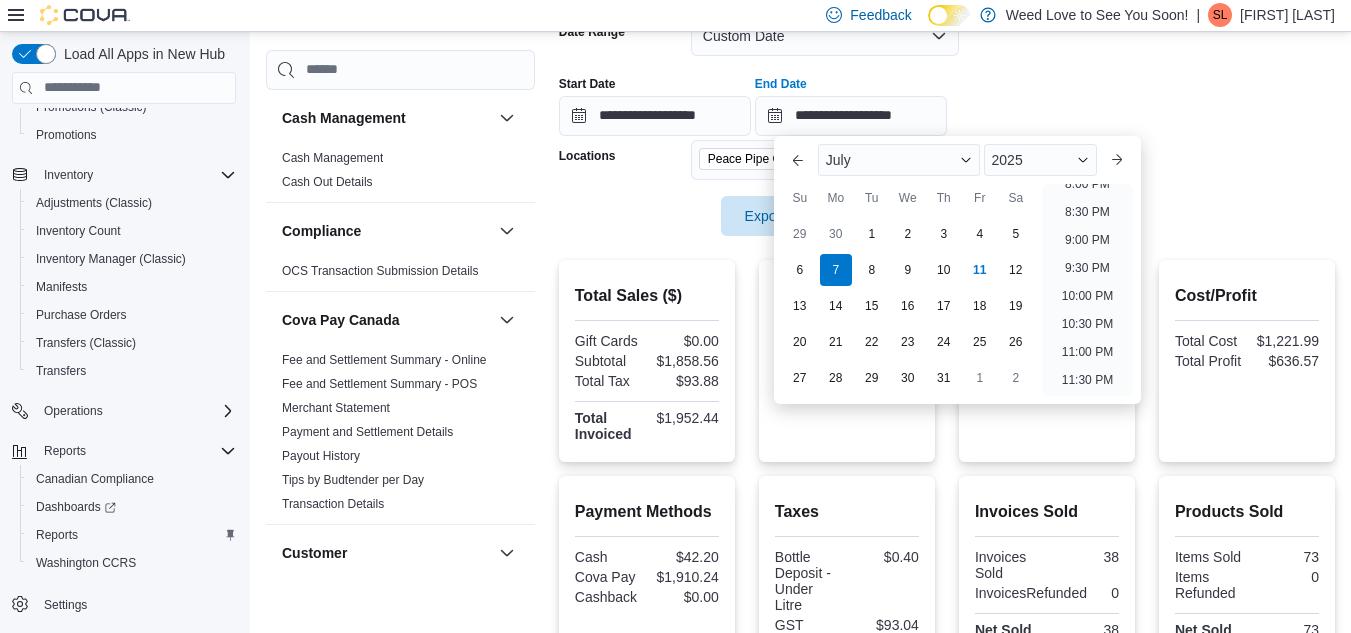 click on "July 2025" at bounding box center (957, 160) 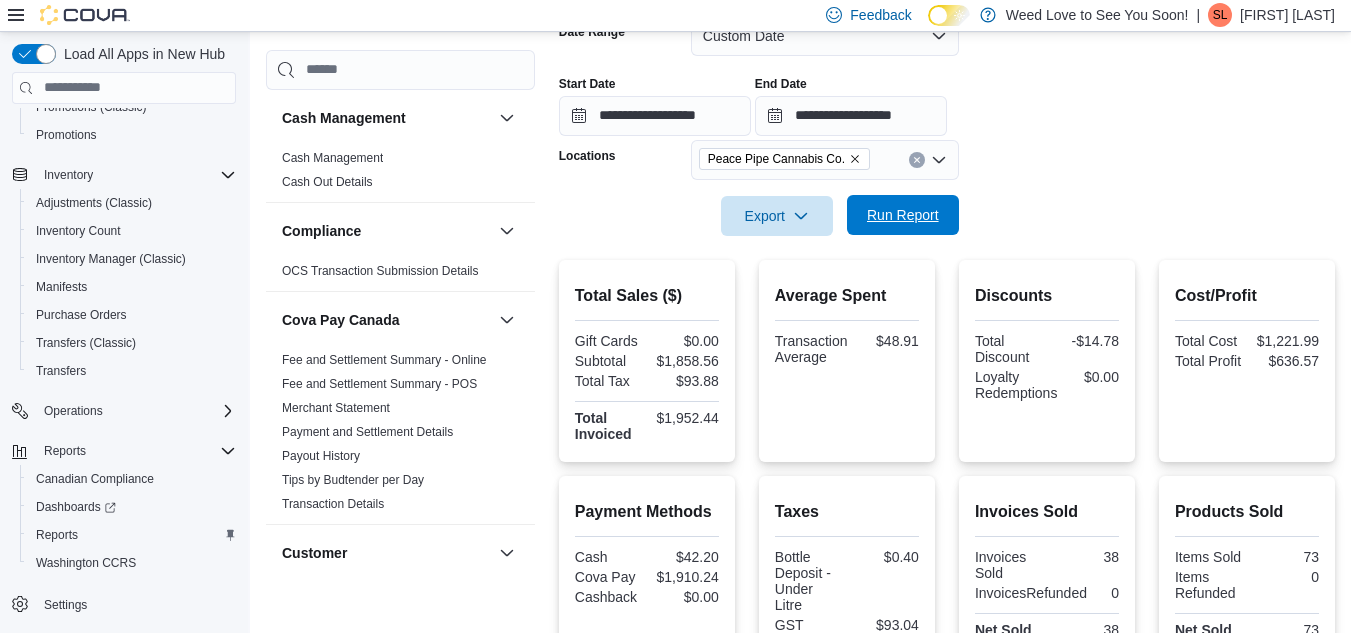 click on "Run Report" at bounding box center [903, 215] 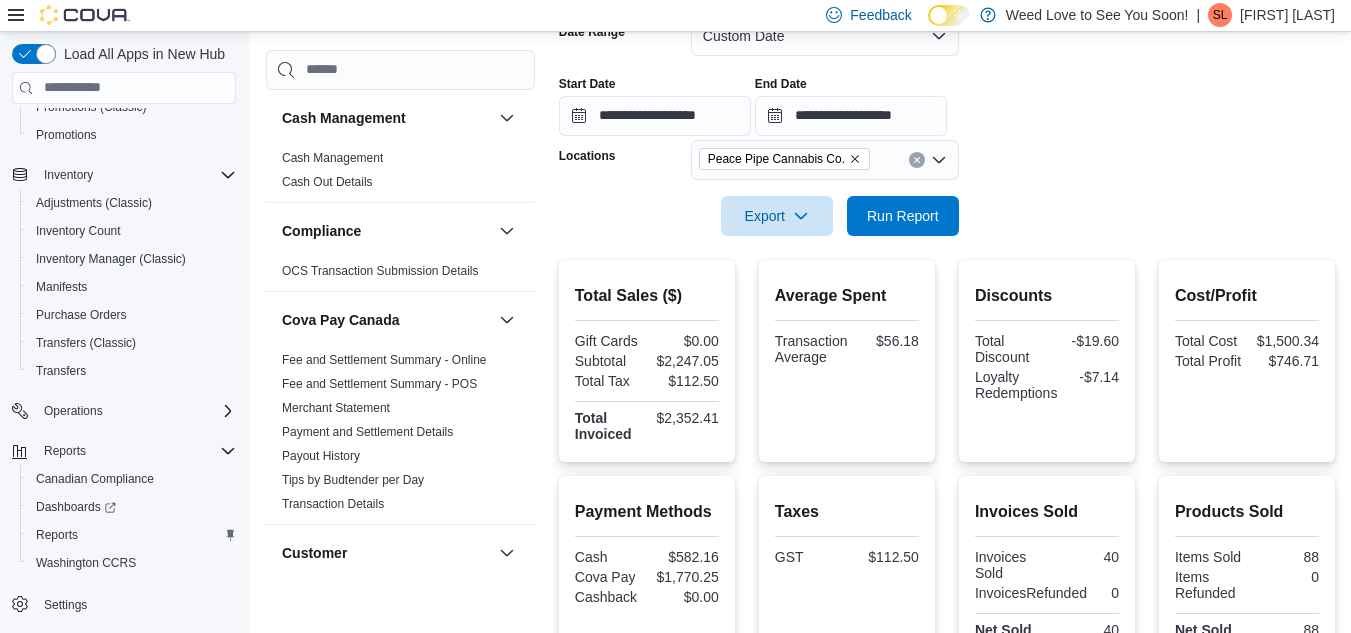 click on "**********" at bounding box center (947, 114) 